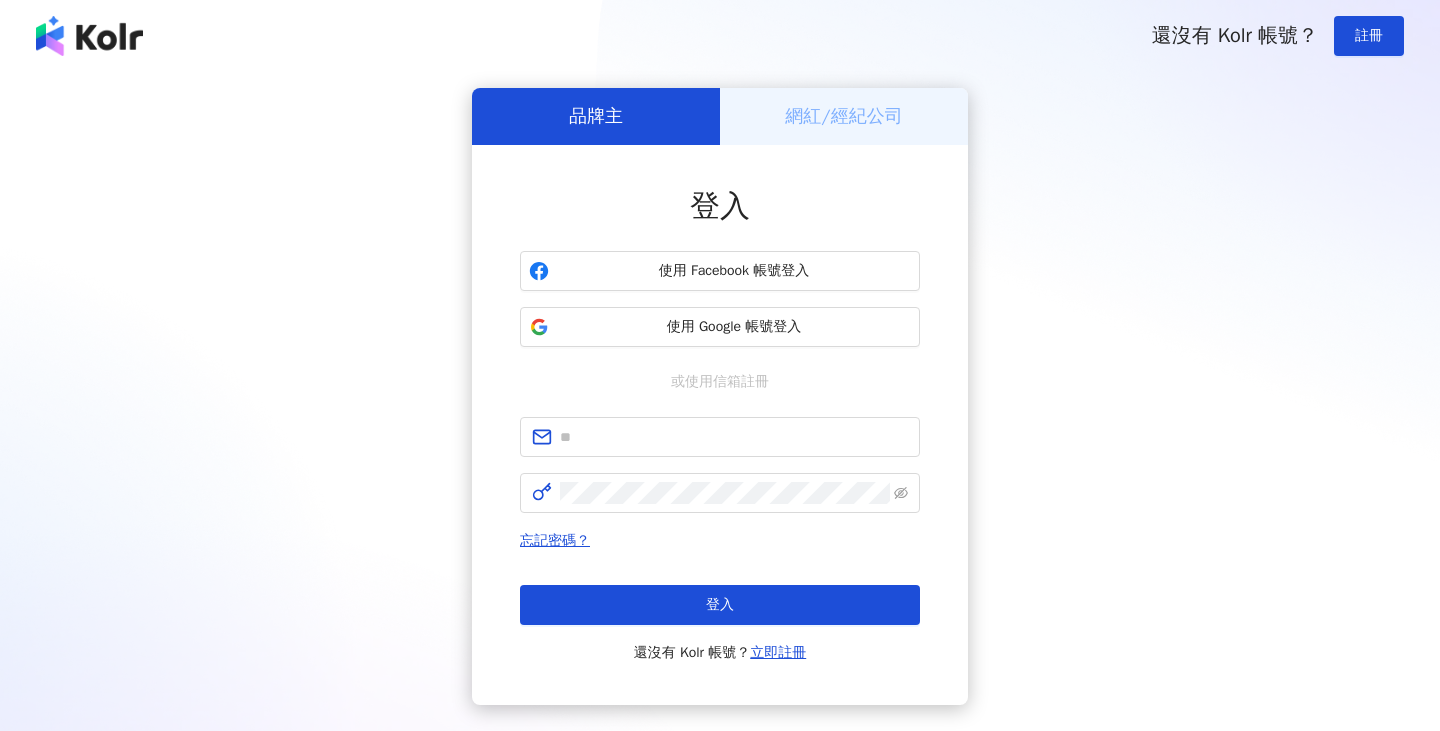 scroll, scrollTop: 0, scrollLeft: 0, axis: both 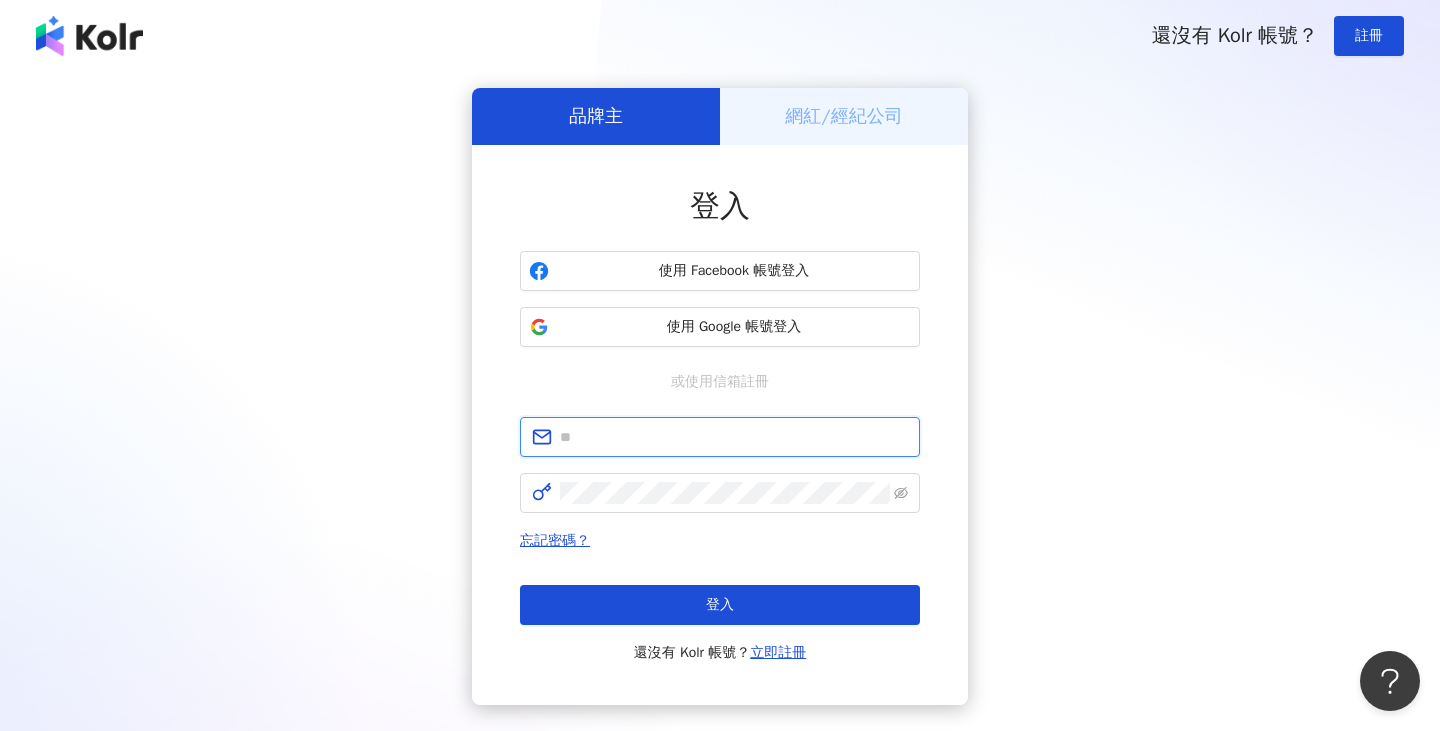 type on "**********" 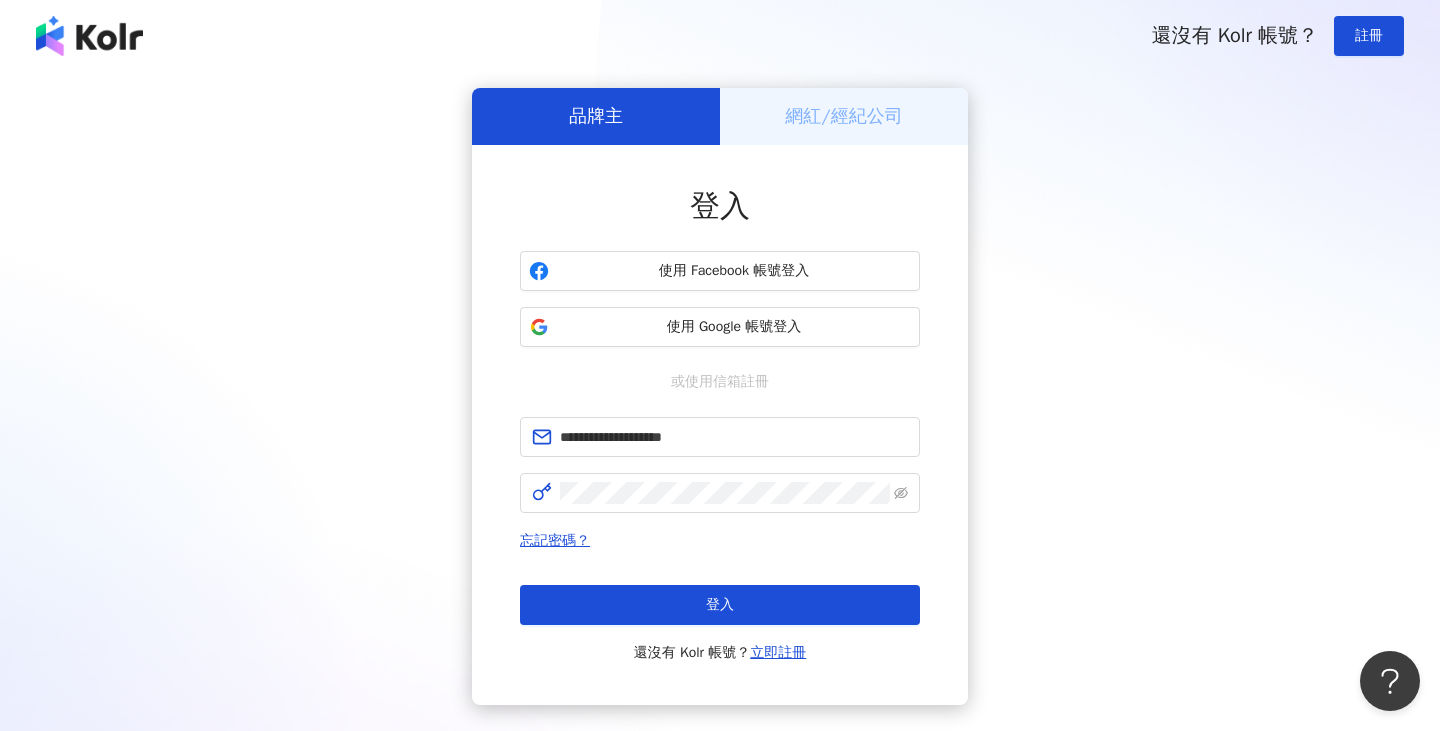 click on "網紅/經紀公司" at bounding box center (843, 116) 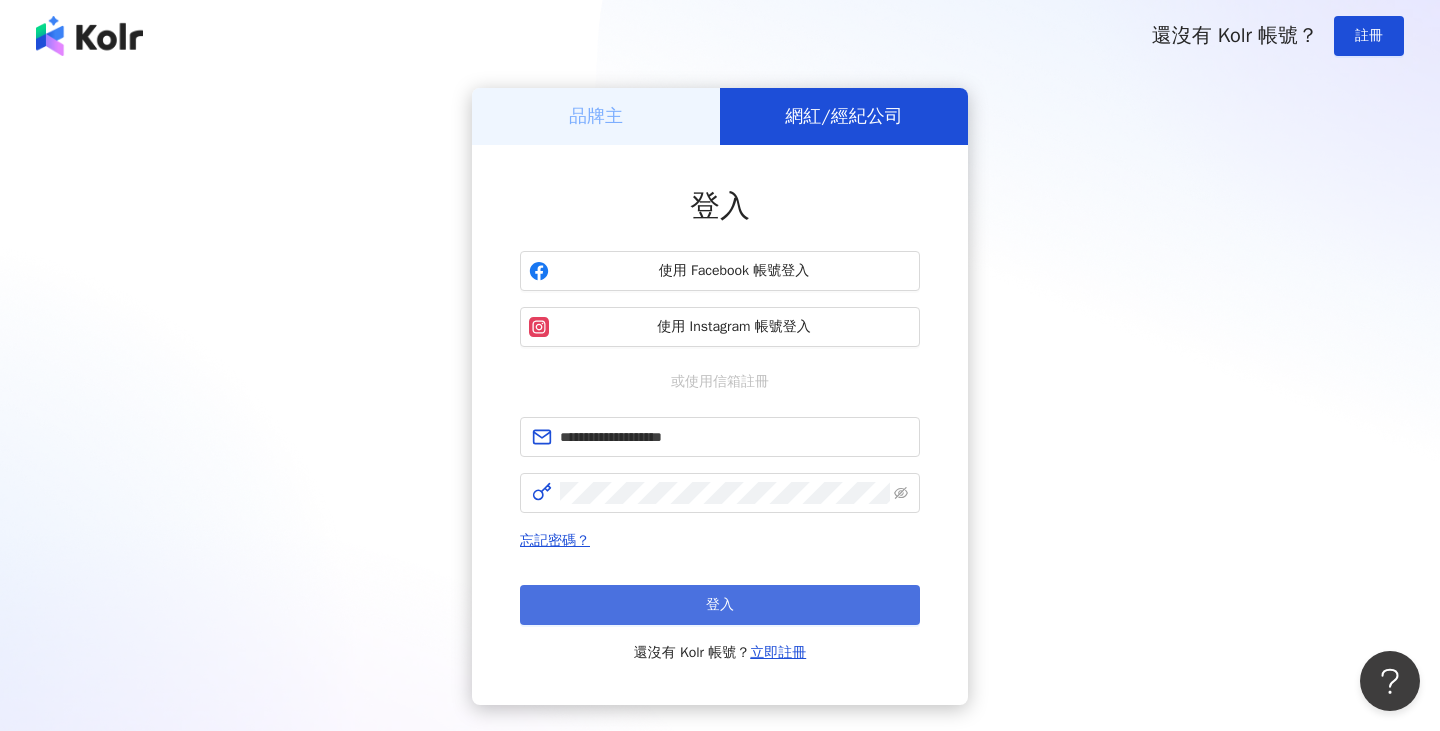 click on "登入" at bounding box center (720, 605) 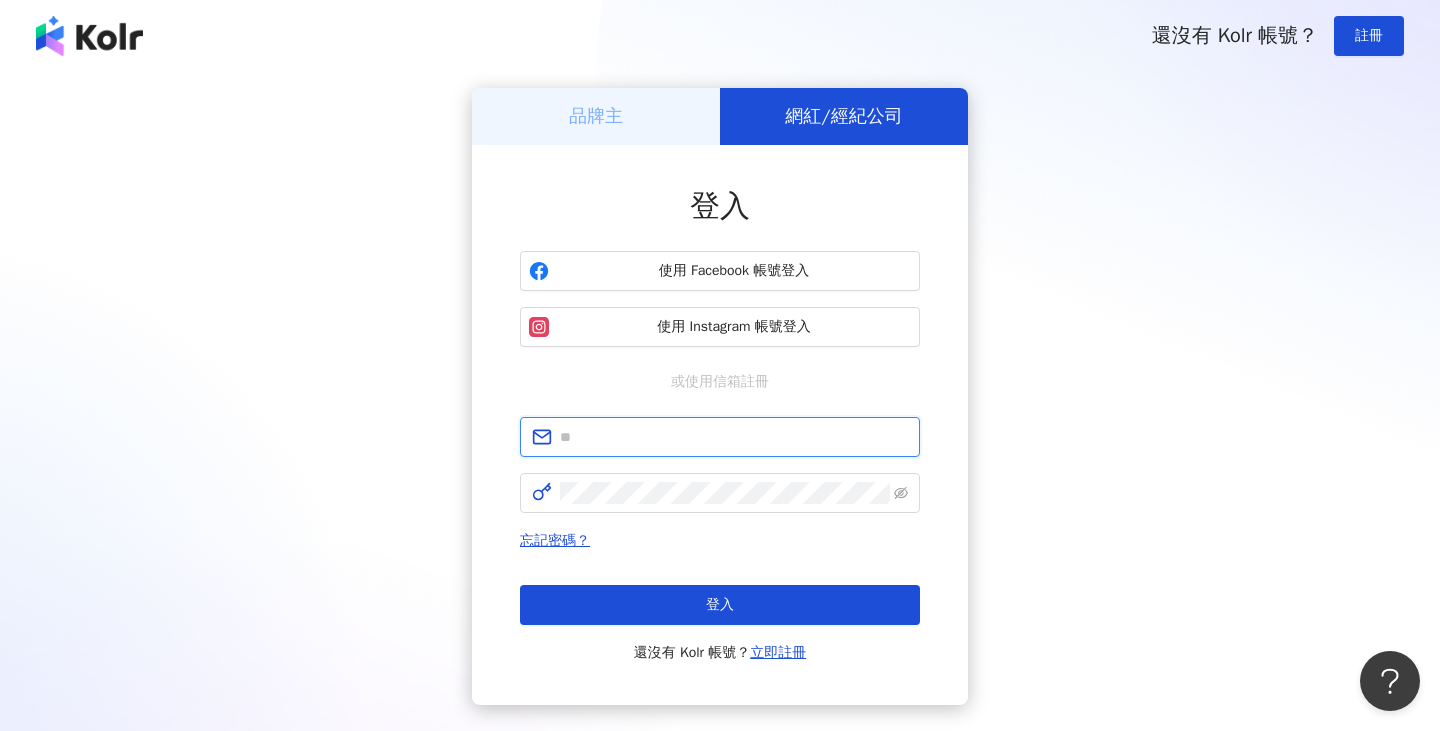 type on "**********" 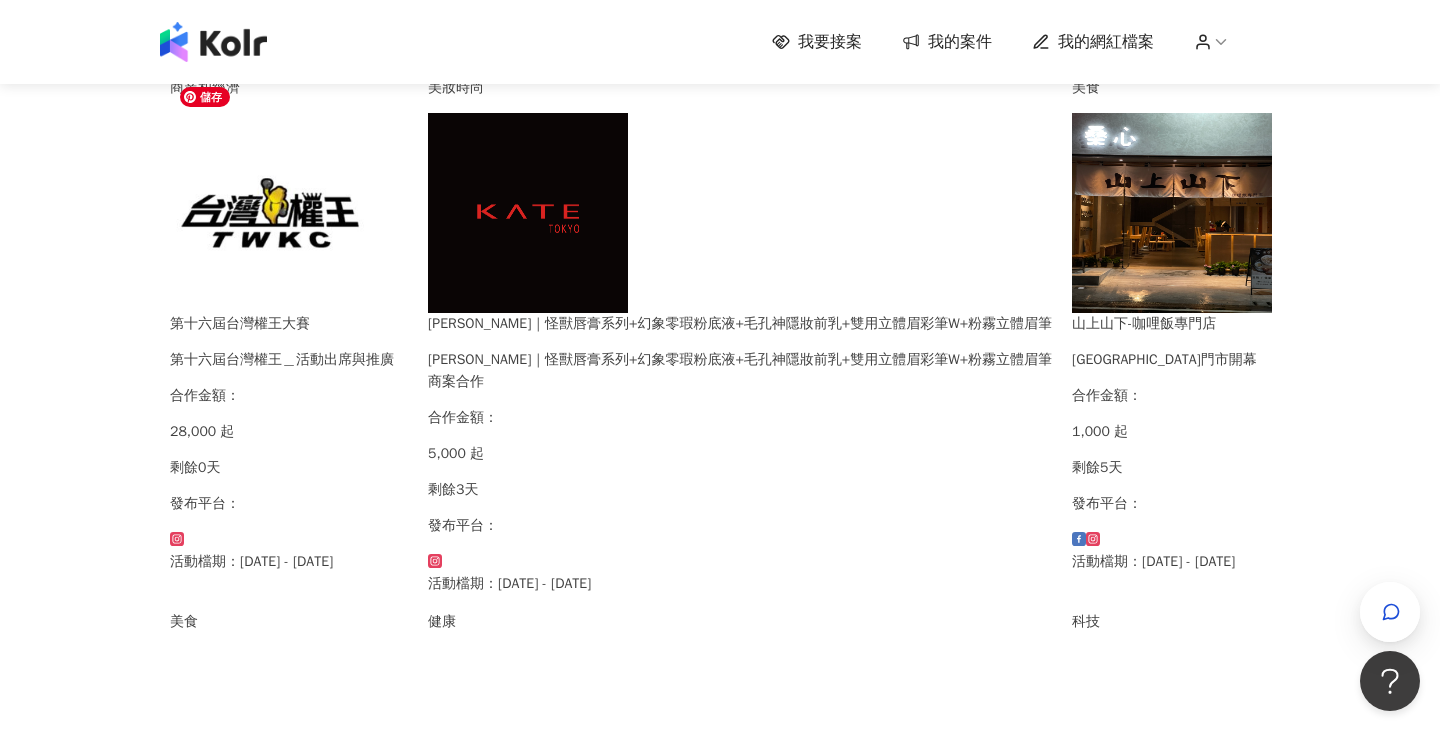 scroll, scrollTop: 237, scrollLeft: 0, axis: vertical 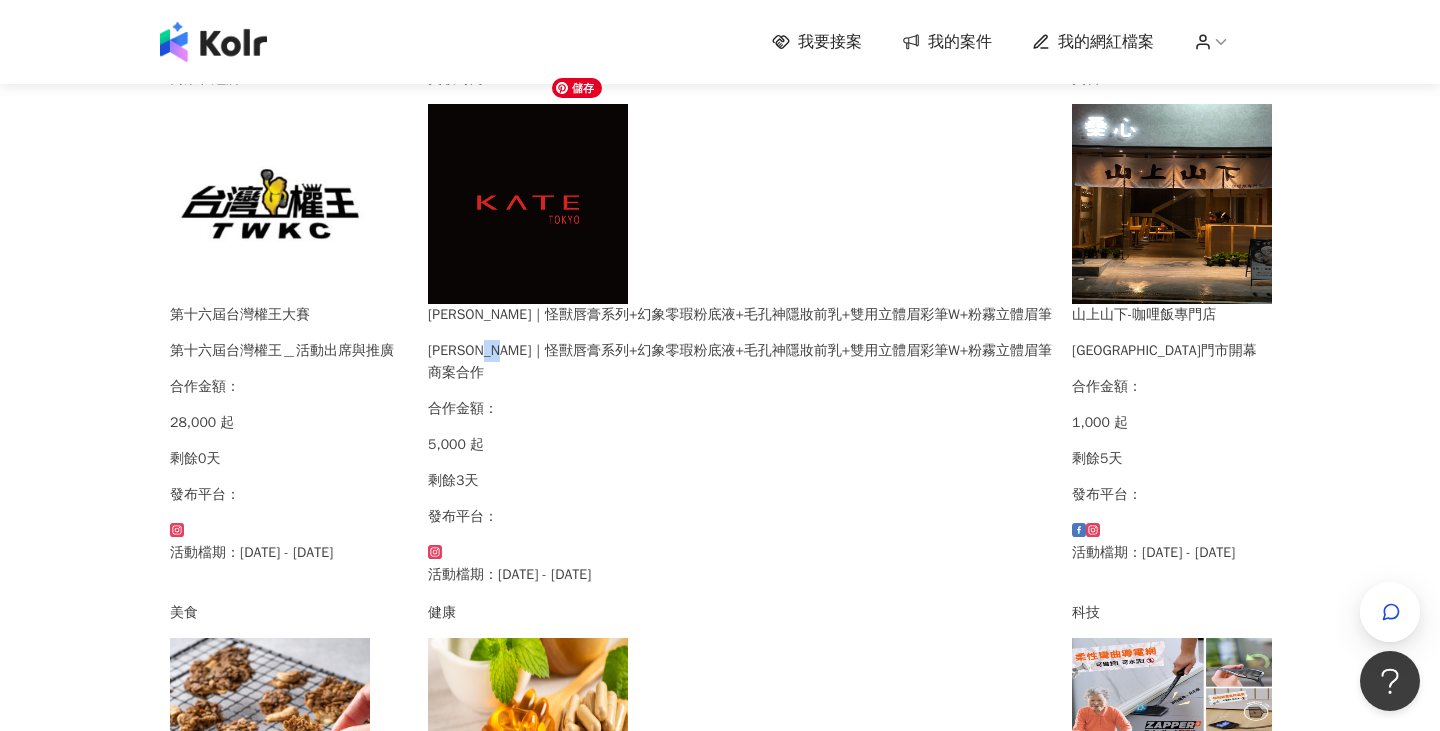 click at bounding box center [528, 204] 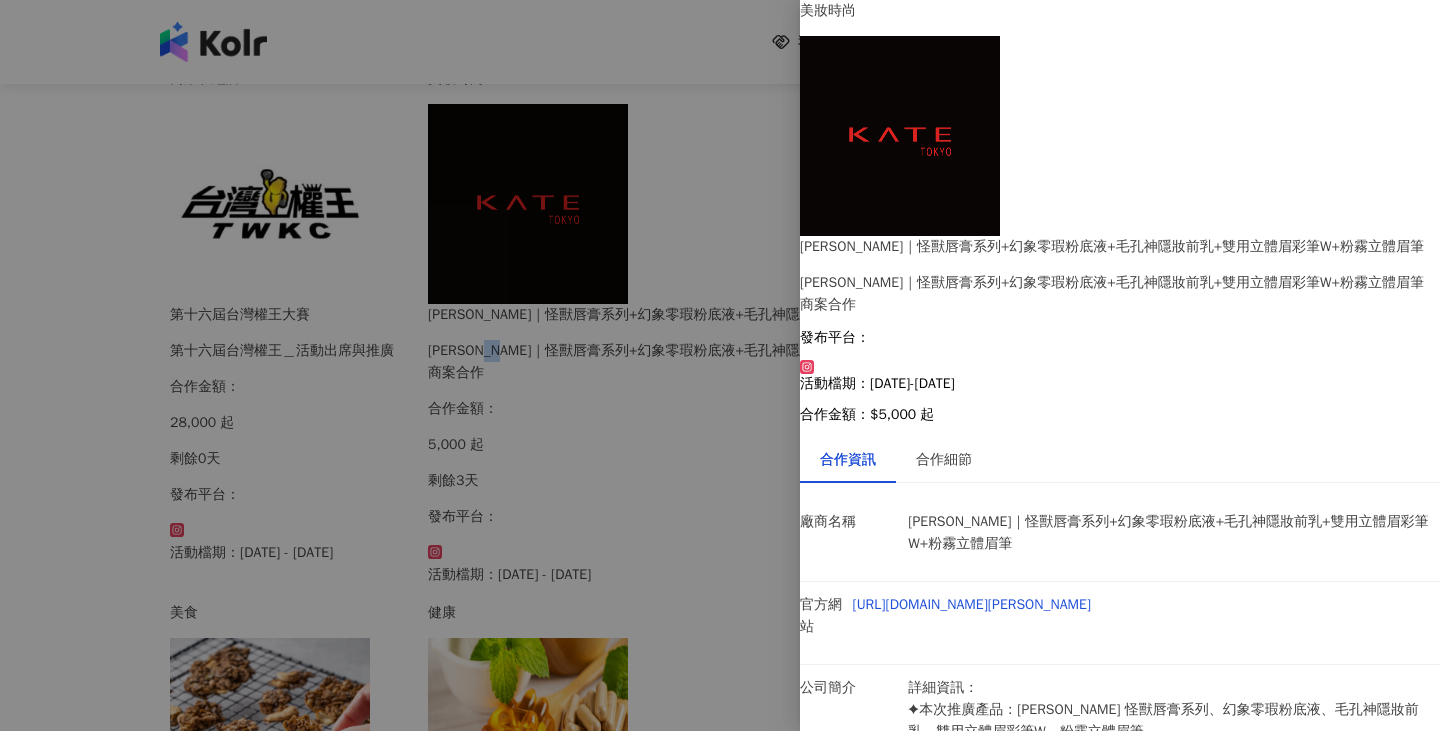 scroll, scrollTop: 72, scrollLeft: 0, axis: vertical 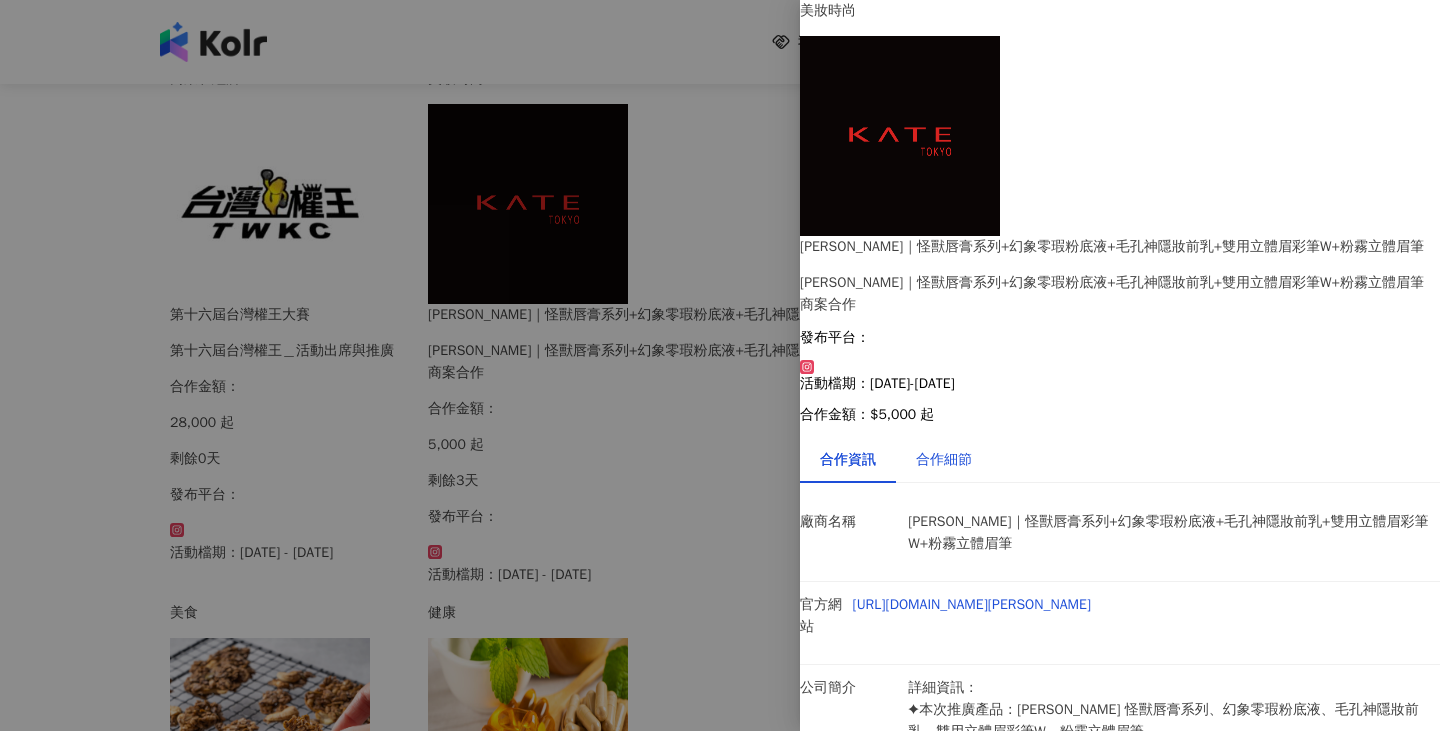 click on "合作細節" at bounding box center [944, 460] 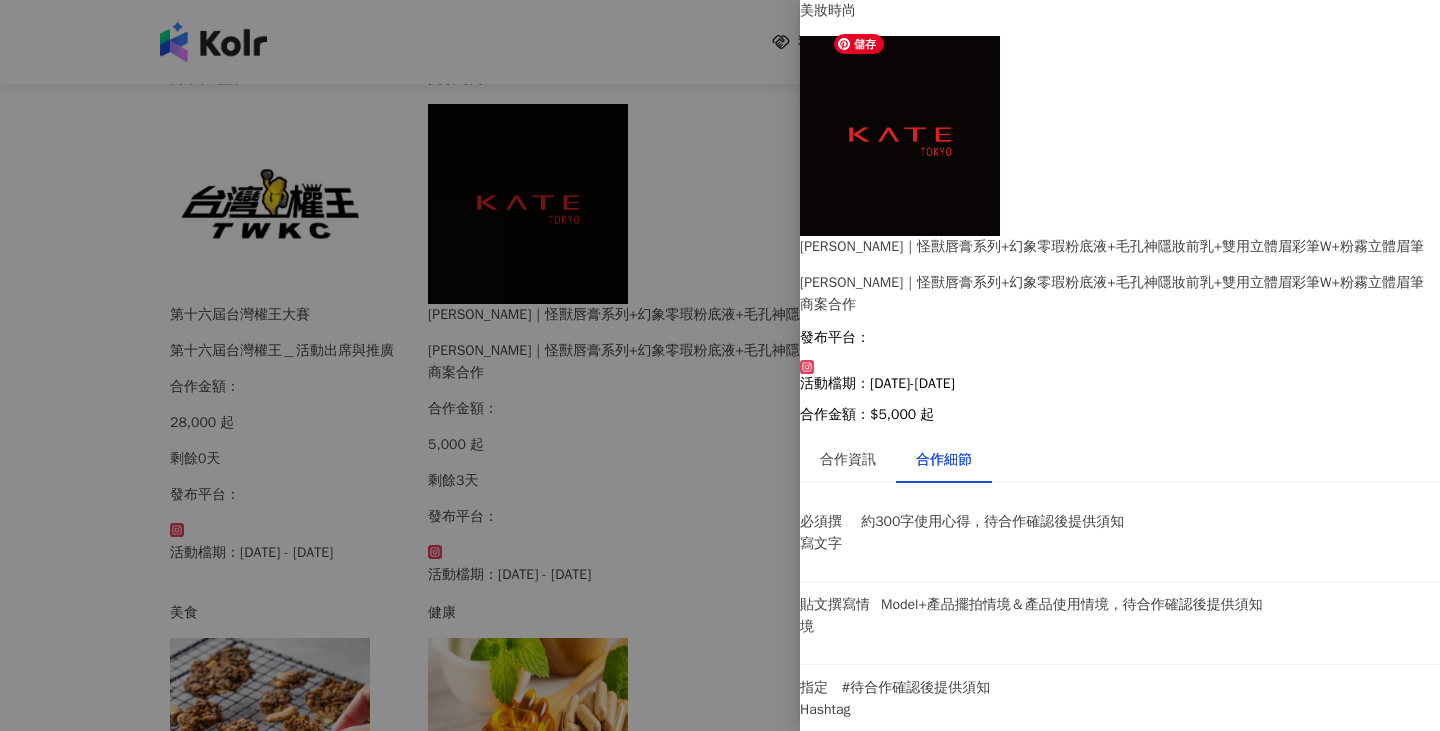 scroll, scrollTop: 0, scrollLeft: 0, axis: both 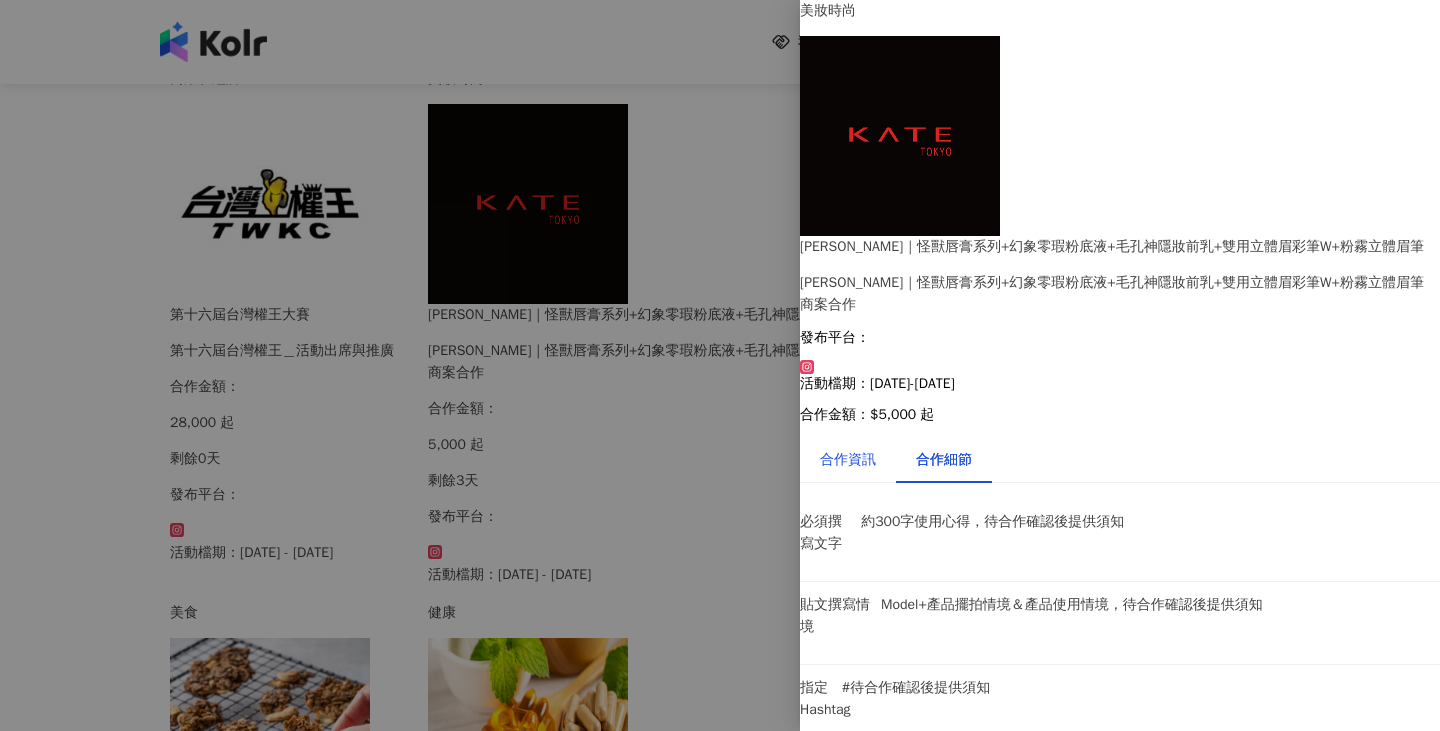 click on "合作資訊" at bounding box center [848, 460] 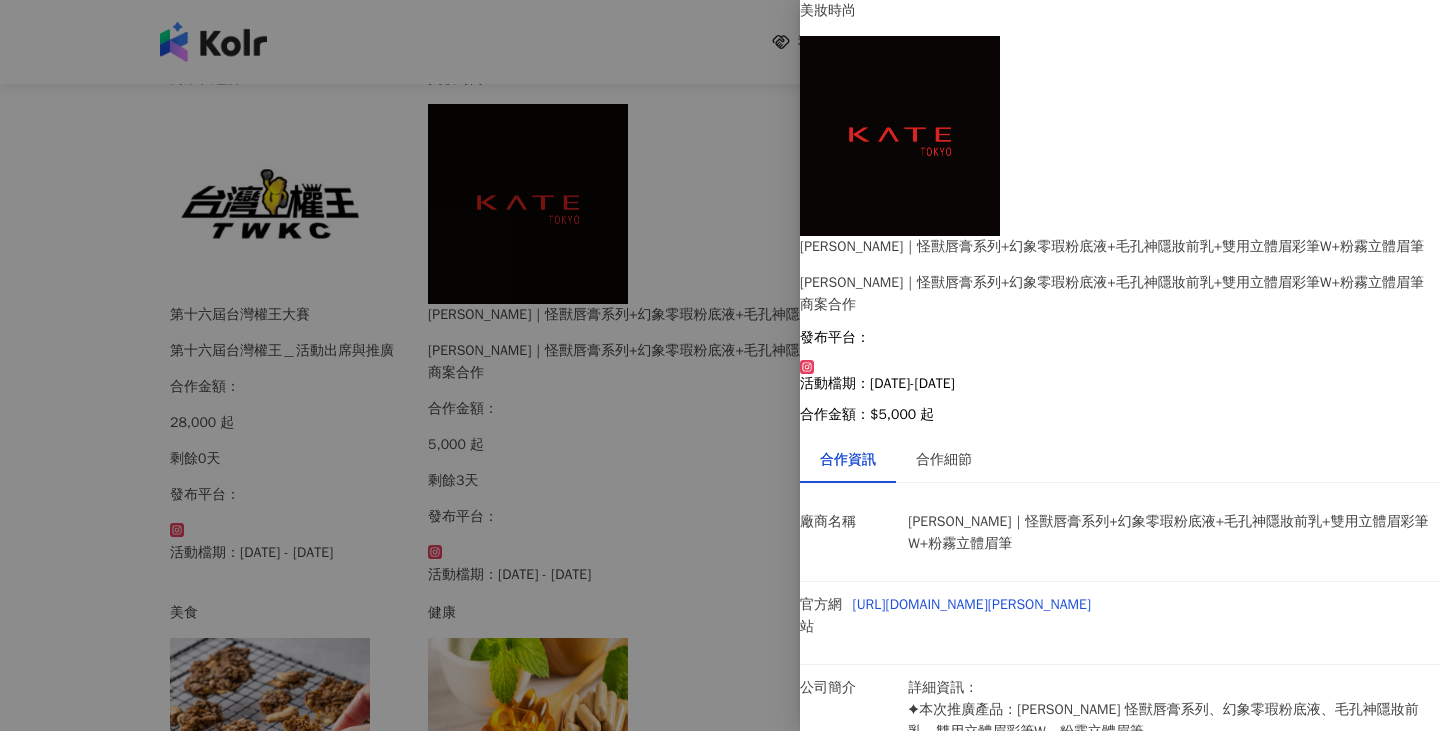 scroll, scrollTop: 72, scrollLeft: 0, axis: vertical 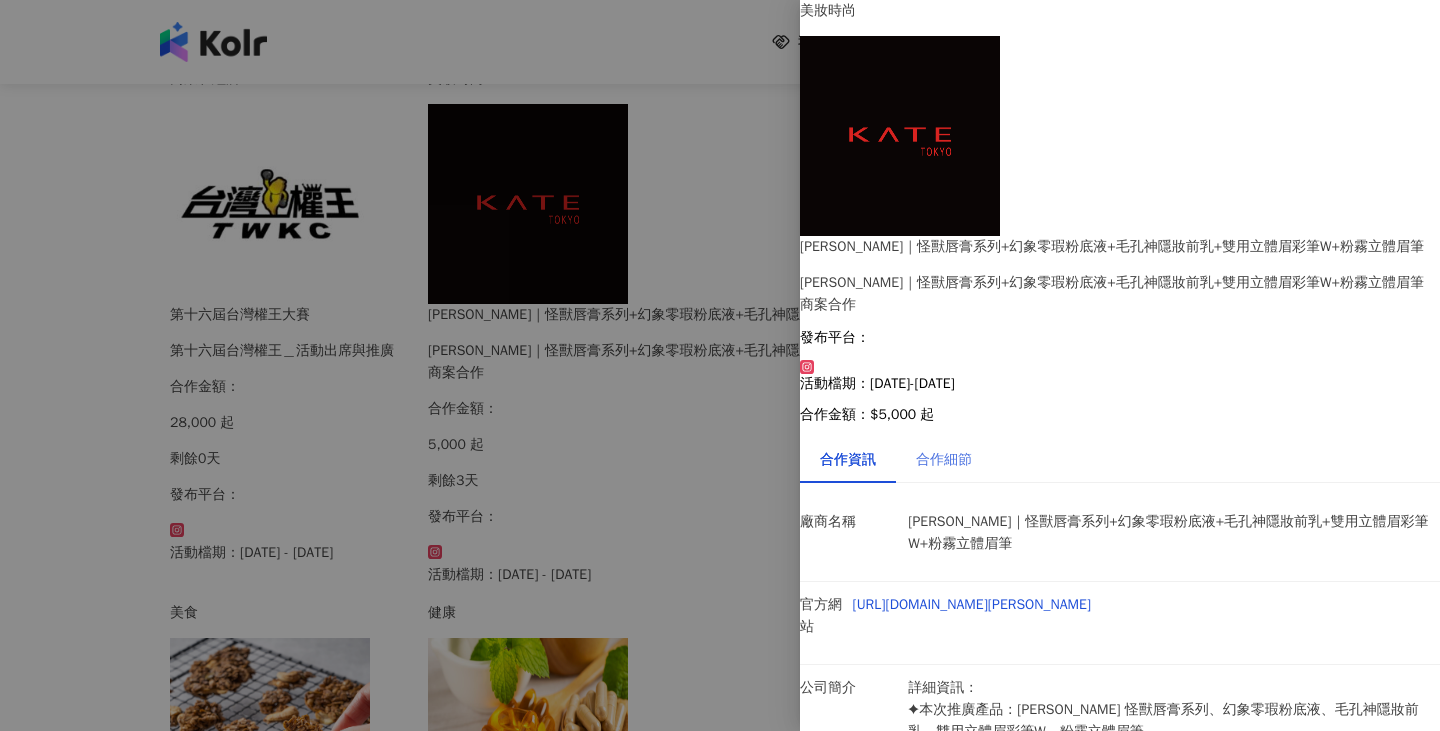 click on "合作細節" at bounding box center (944, 460) 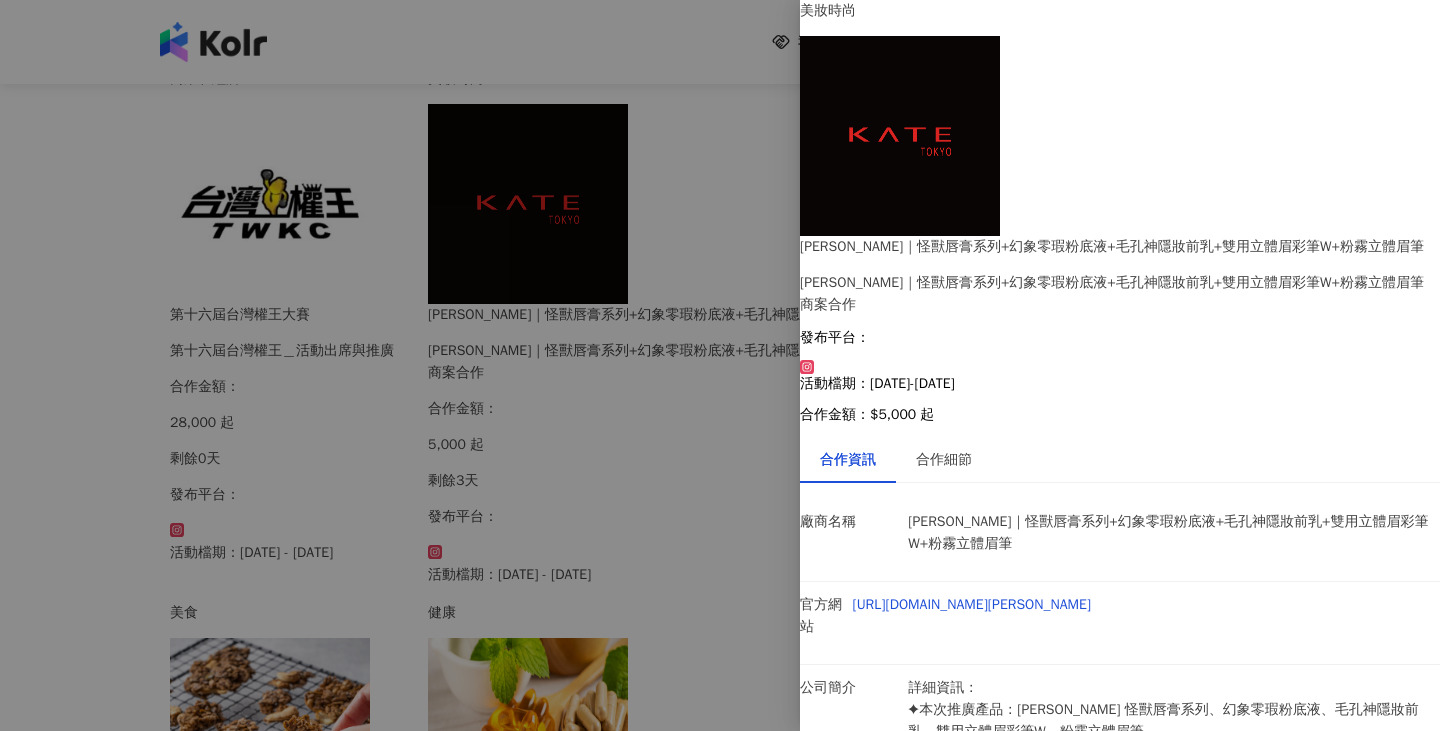scroll, scrollTop: 0, scrollLeft: 0, axis: both 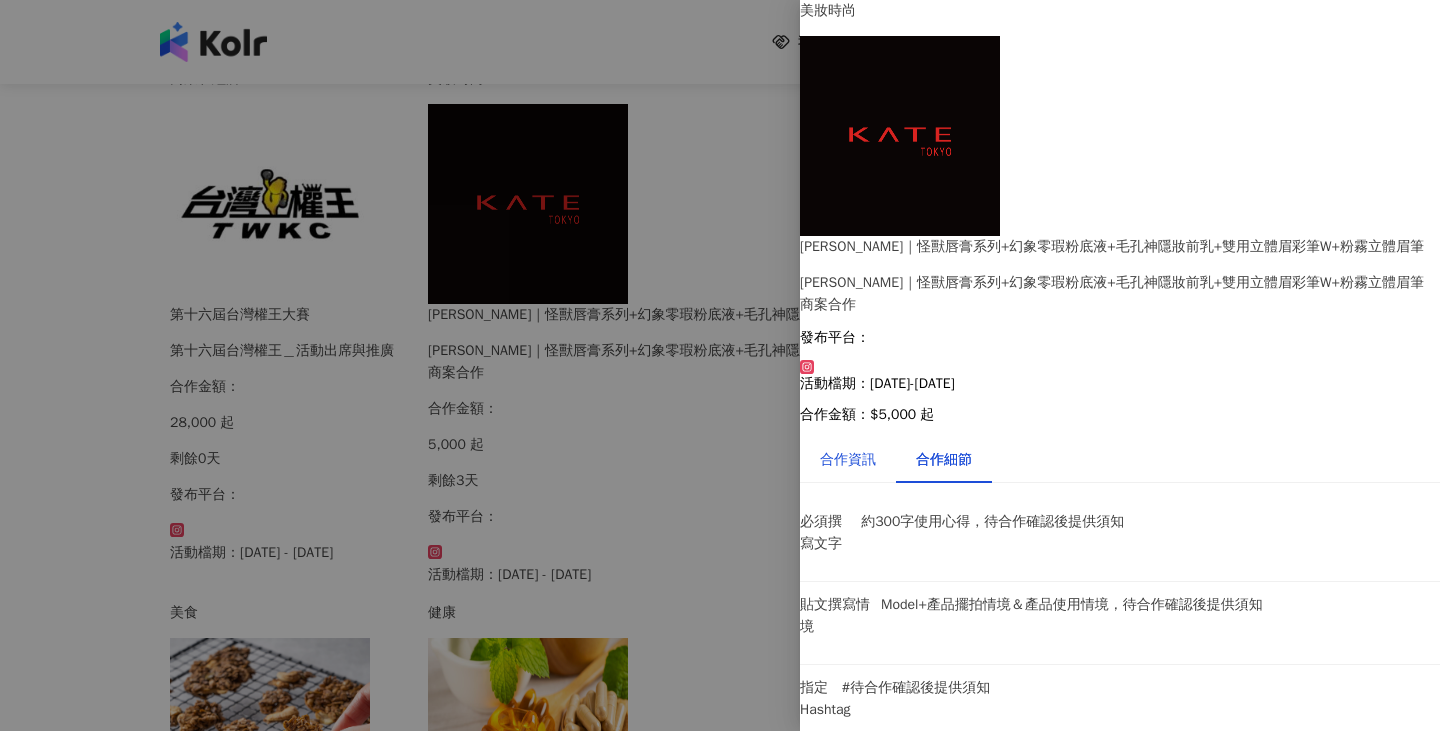 click on "合作資訊" at bounding box center (848, 460) 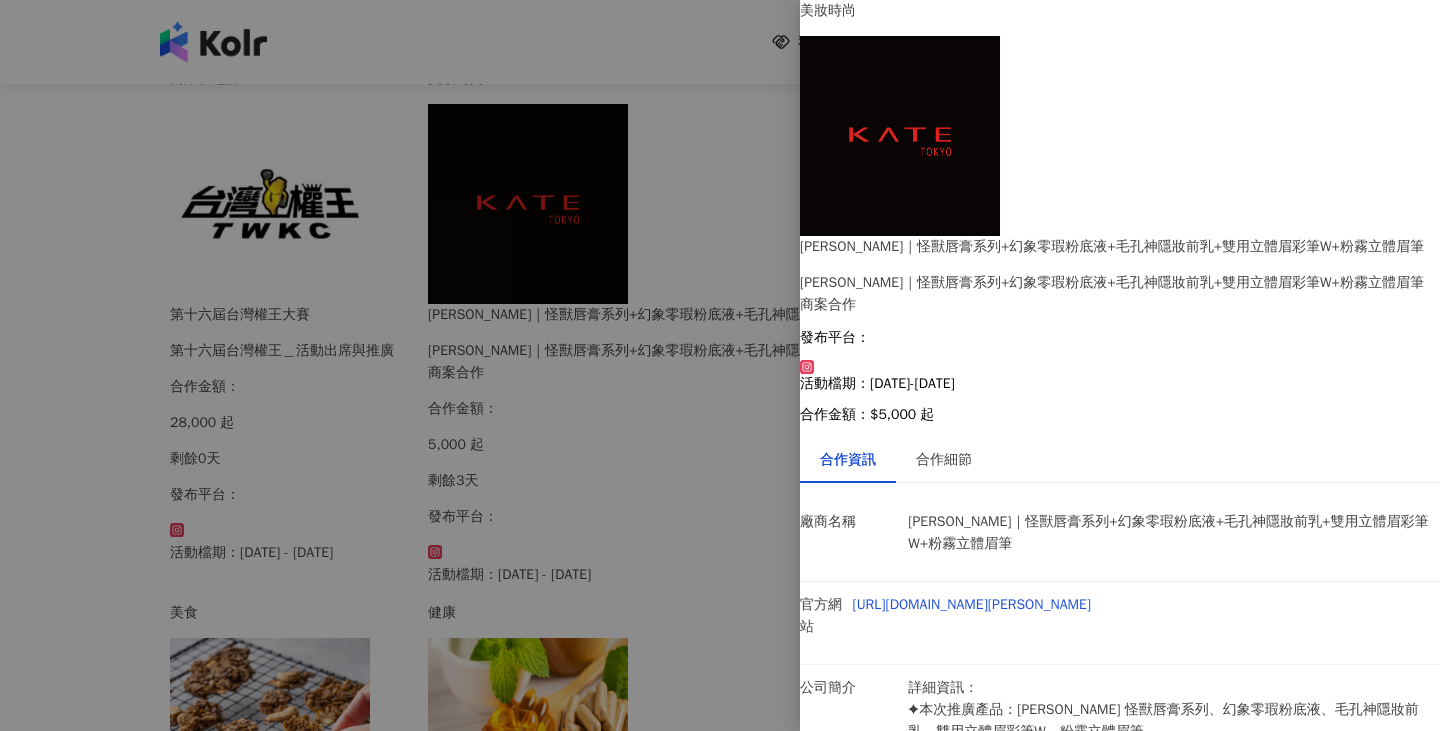 scroll, scrollTop: 72, scrollLeft: 0, axis: vertical 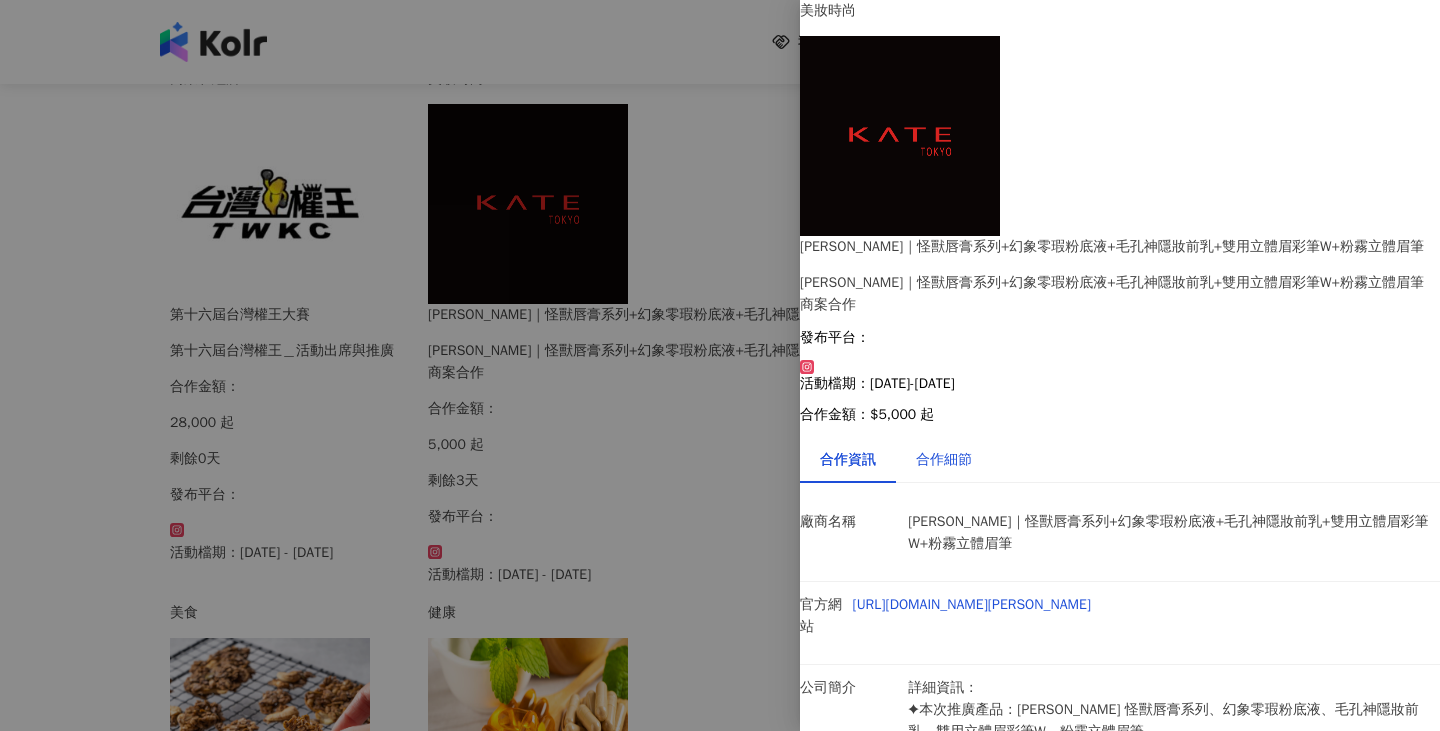 click on "合作細節" at bounding box center (944, 460) 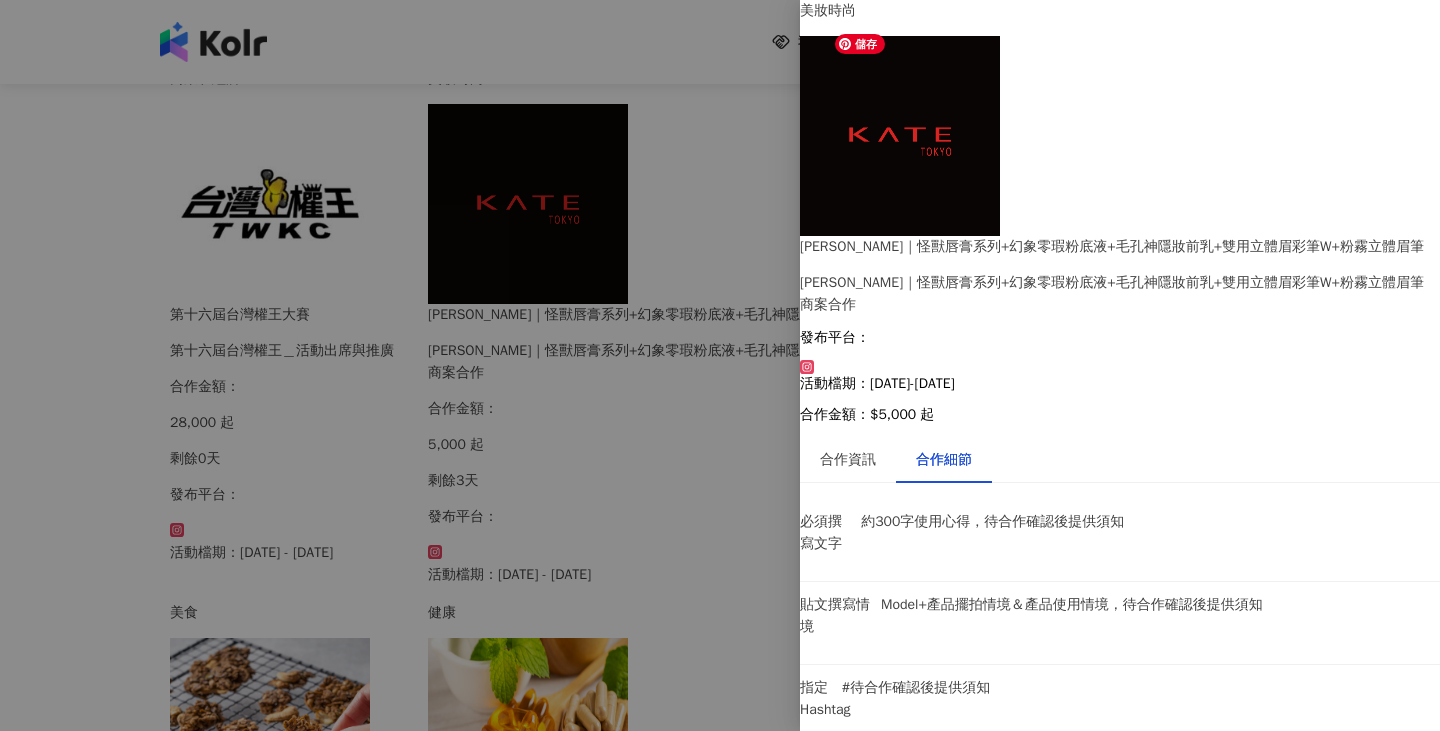 scroll, scrollTop: 0, scrollLeft: 0, axis: both 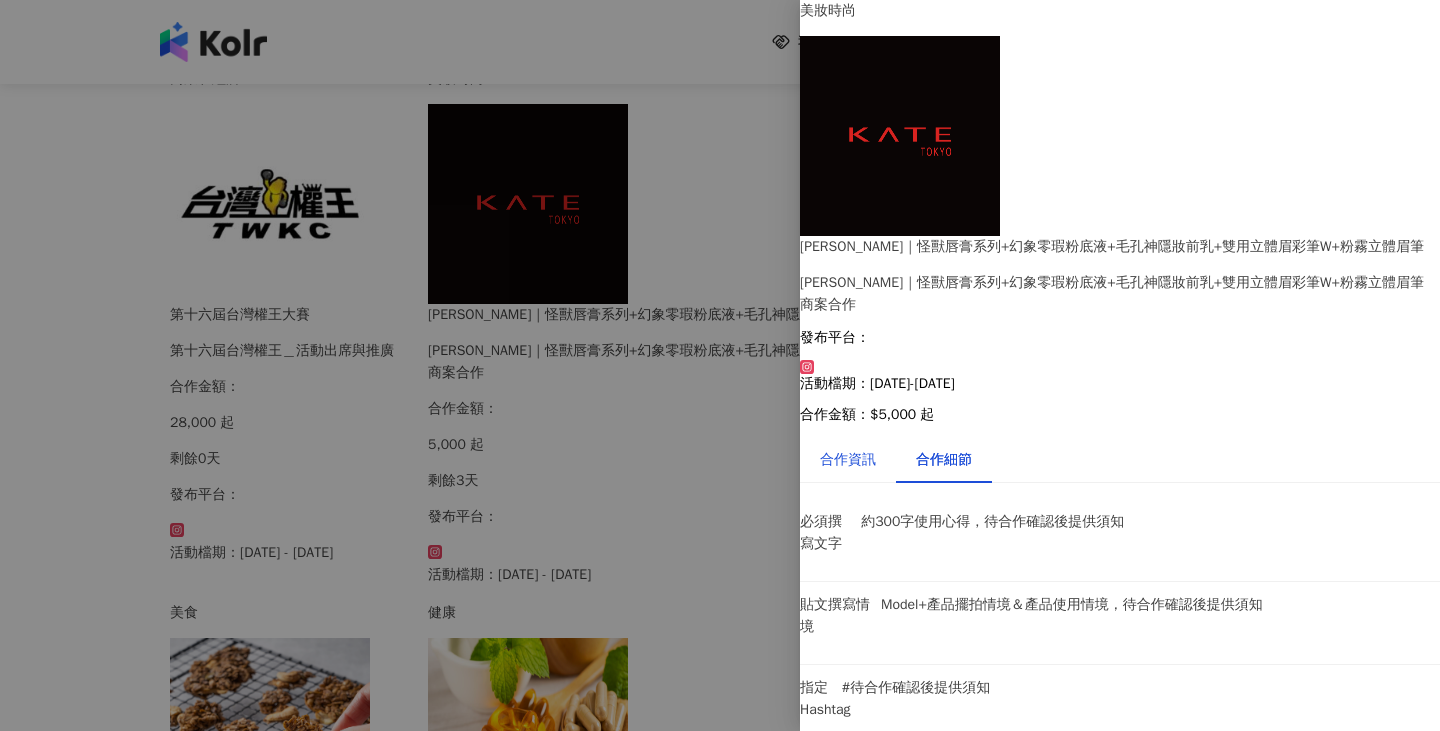 click on "合作資訊" at bounding box center [848, 460] 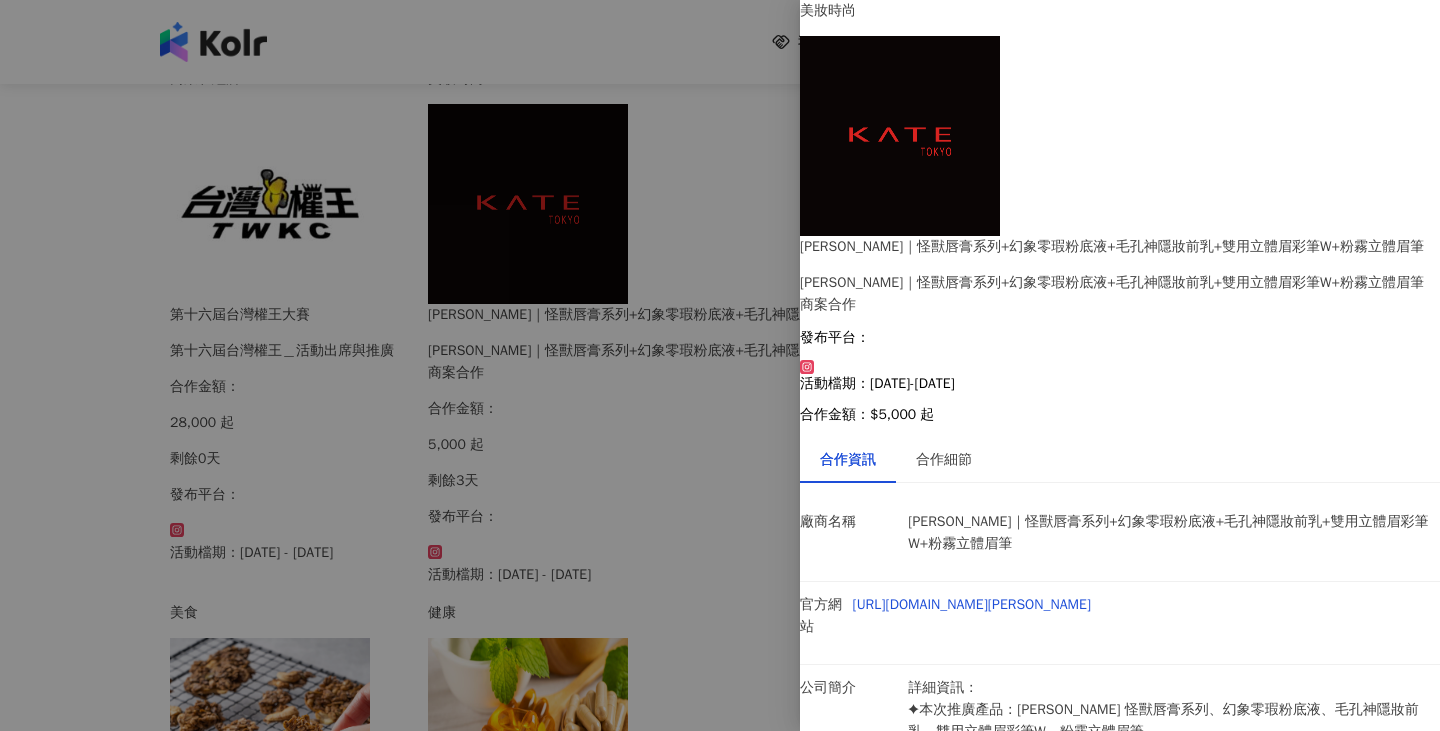 scroll, scrollTop: 72, scrollLeft: 0, axis: vertical 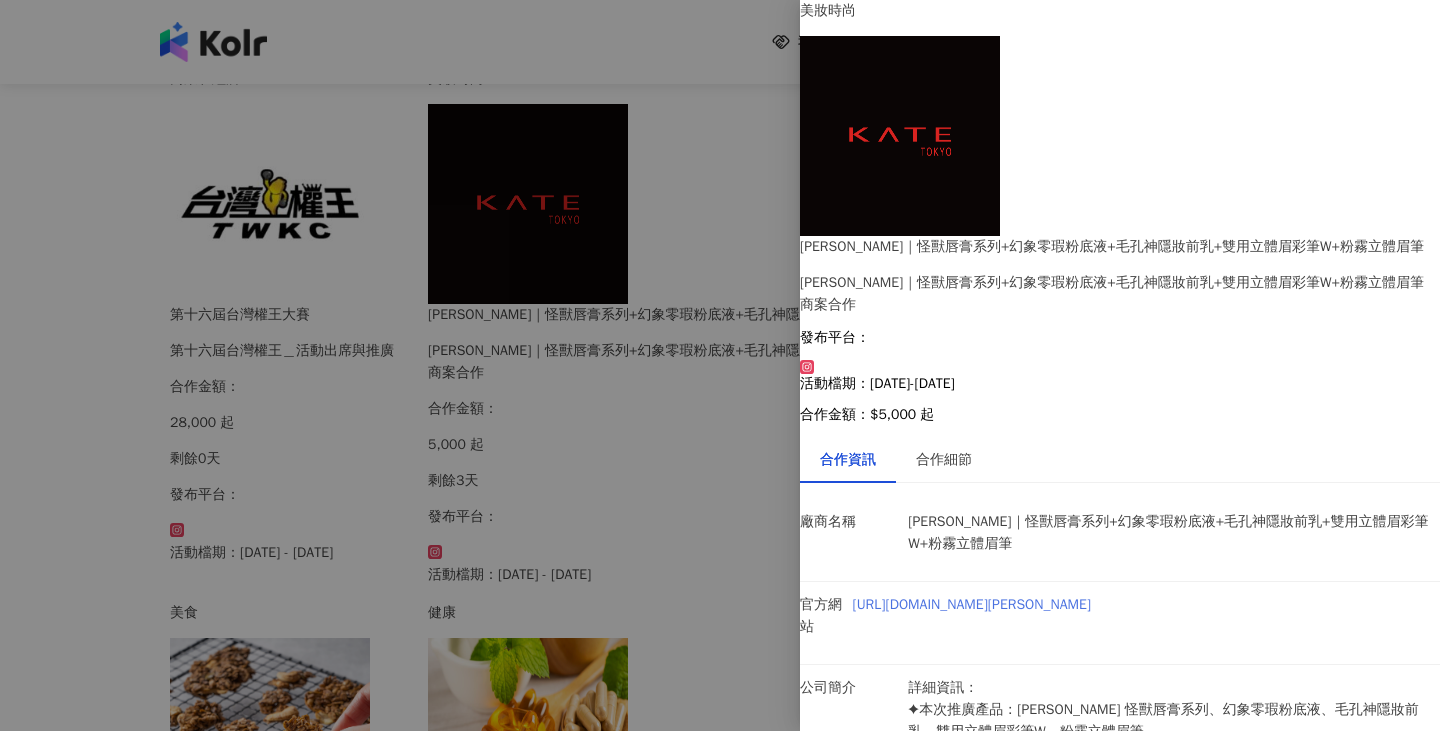 click on "[URL][DOMAIN_NAME][PERSON_NAME]" at bounding box center (971, 604) 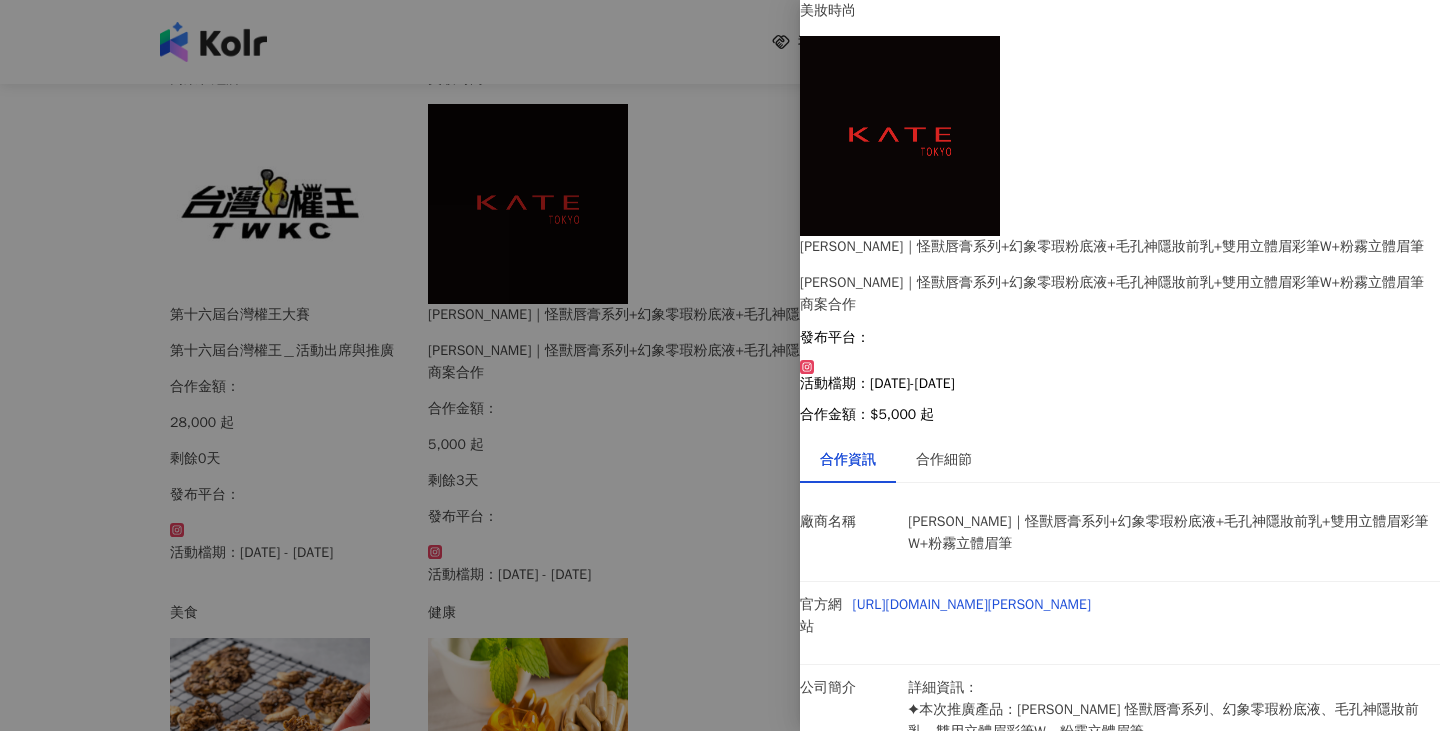 click on "我要報名" at bounding box center (849, 1235) 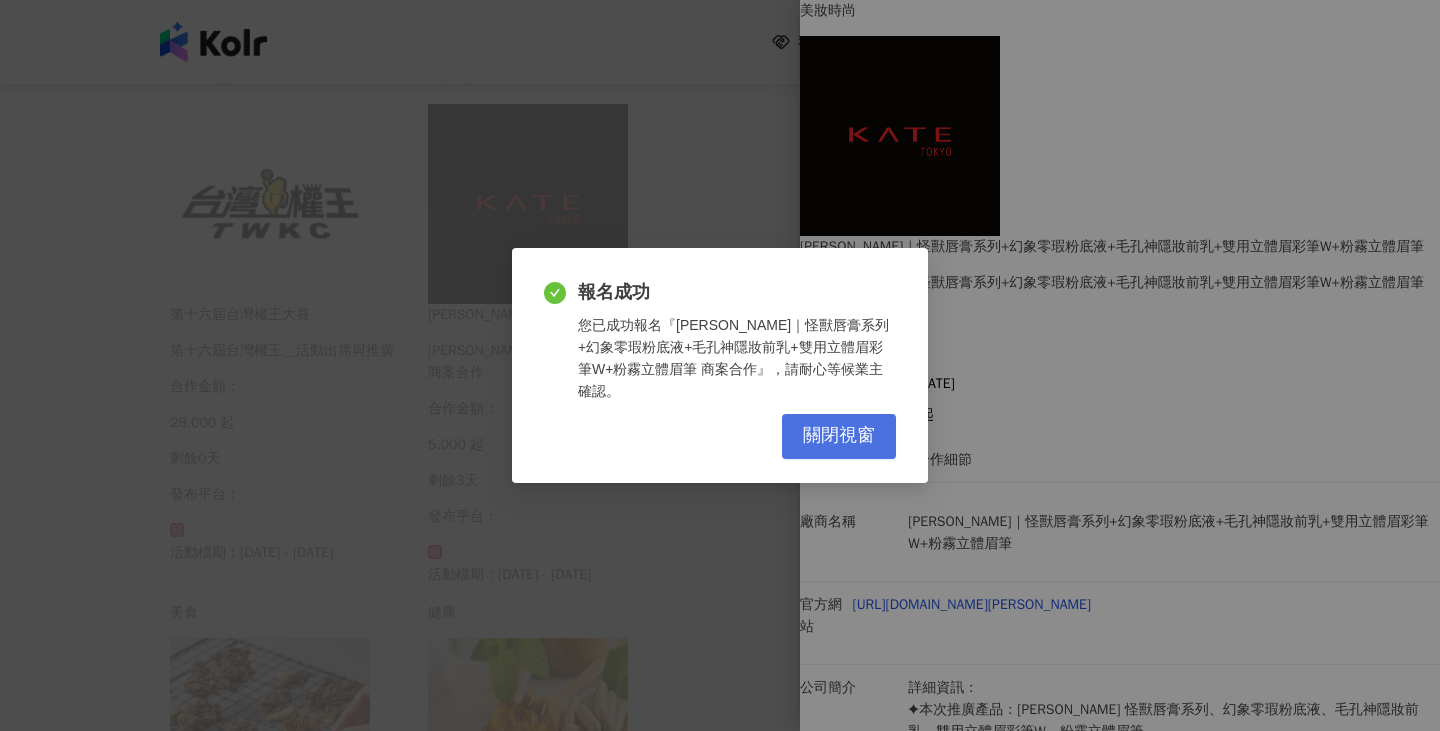 click on "關閉視窗" at bounding box center [839, 436] 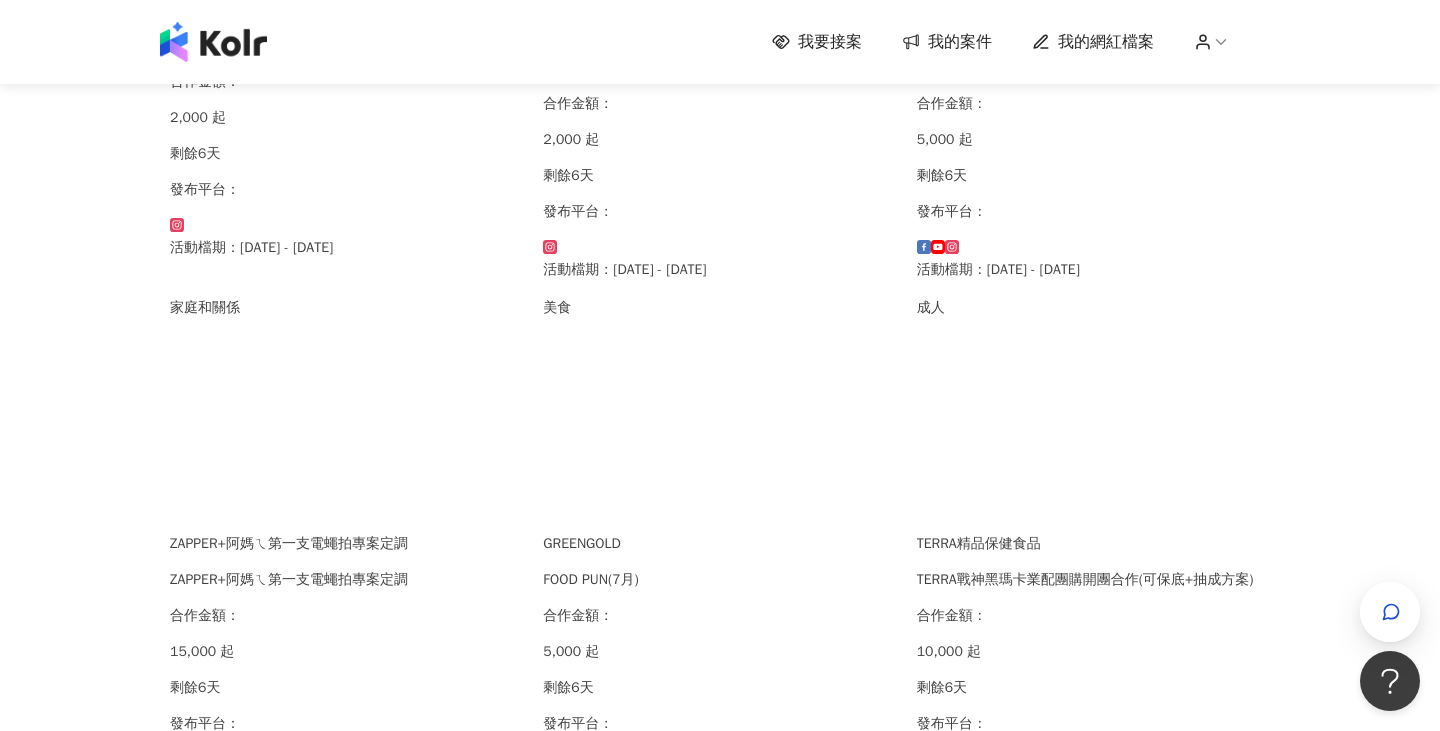 scroll, scrollTop: 1124, scrollLeft: 0, axis: vertical 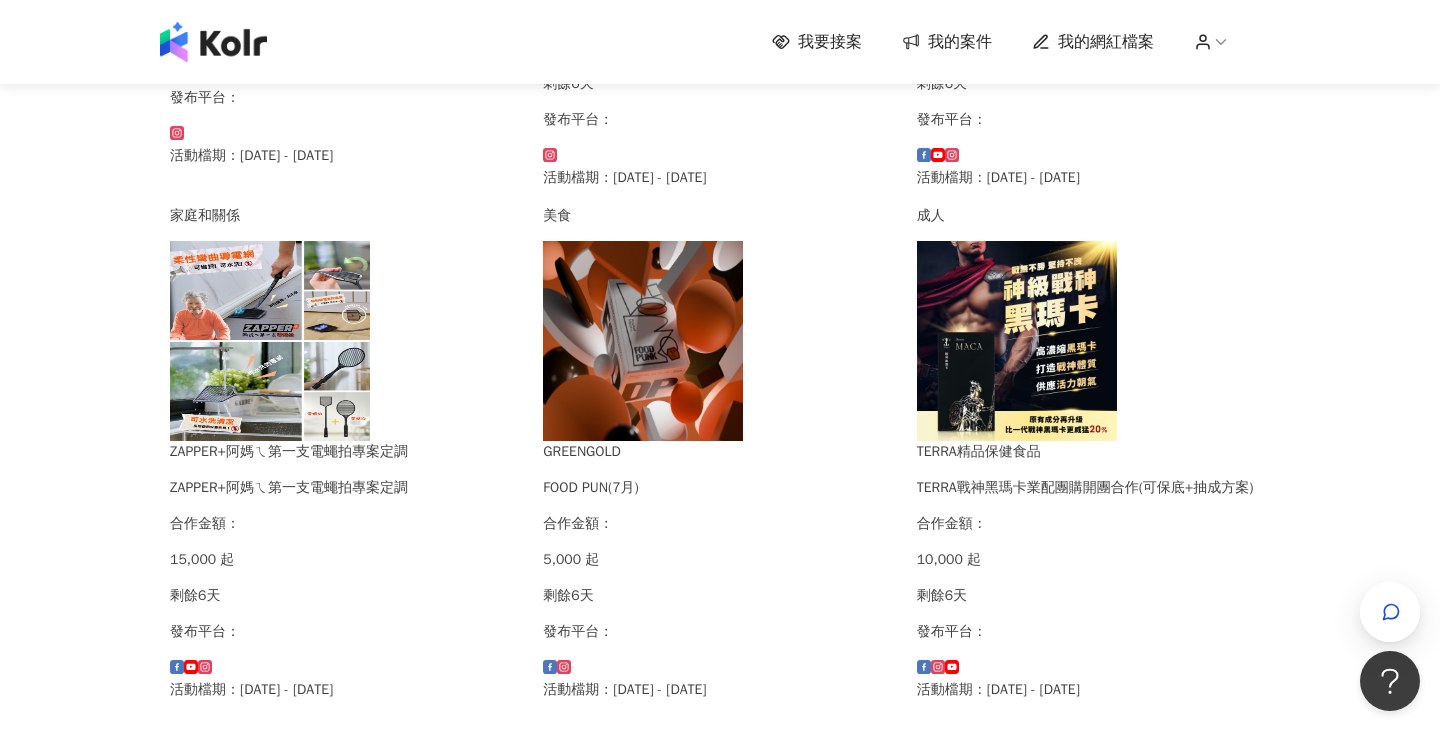 click on "2" at bounding box center (902, 758) 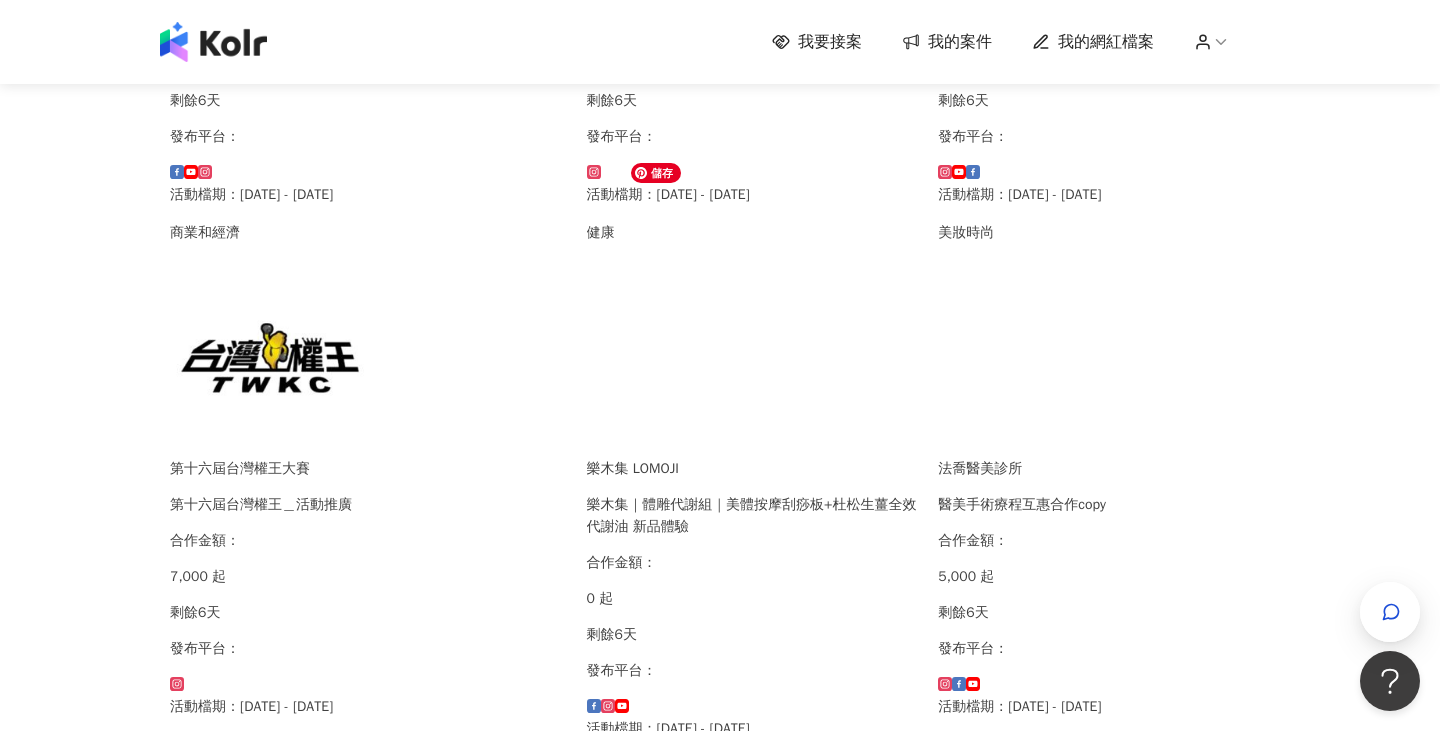 scroll, scrollTop: 1380, scrollLeft: 0, axis: vertical 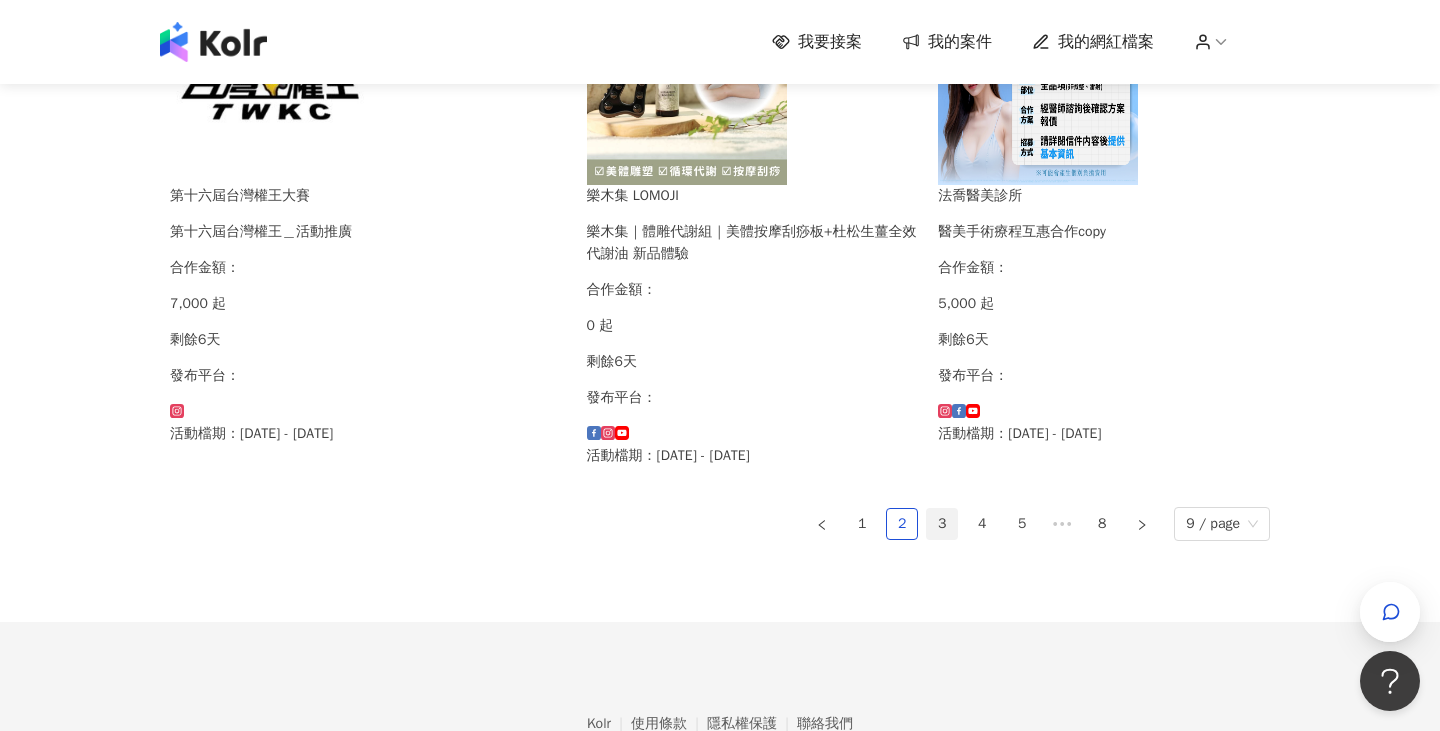click on "3" at bounding box center [942, 524] 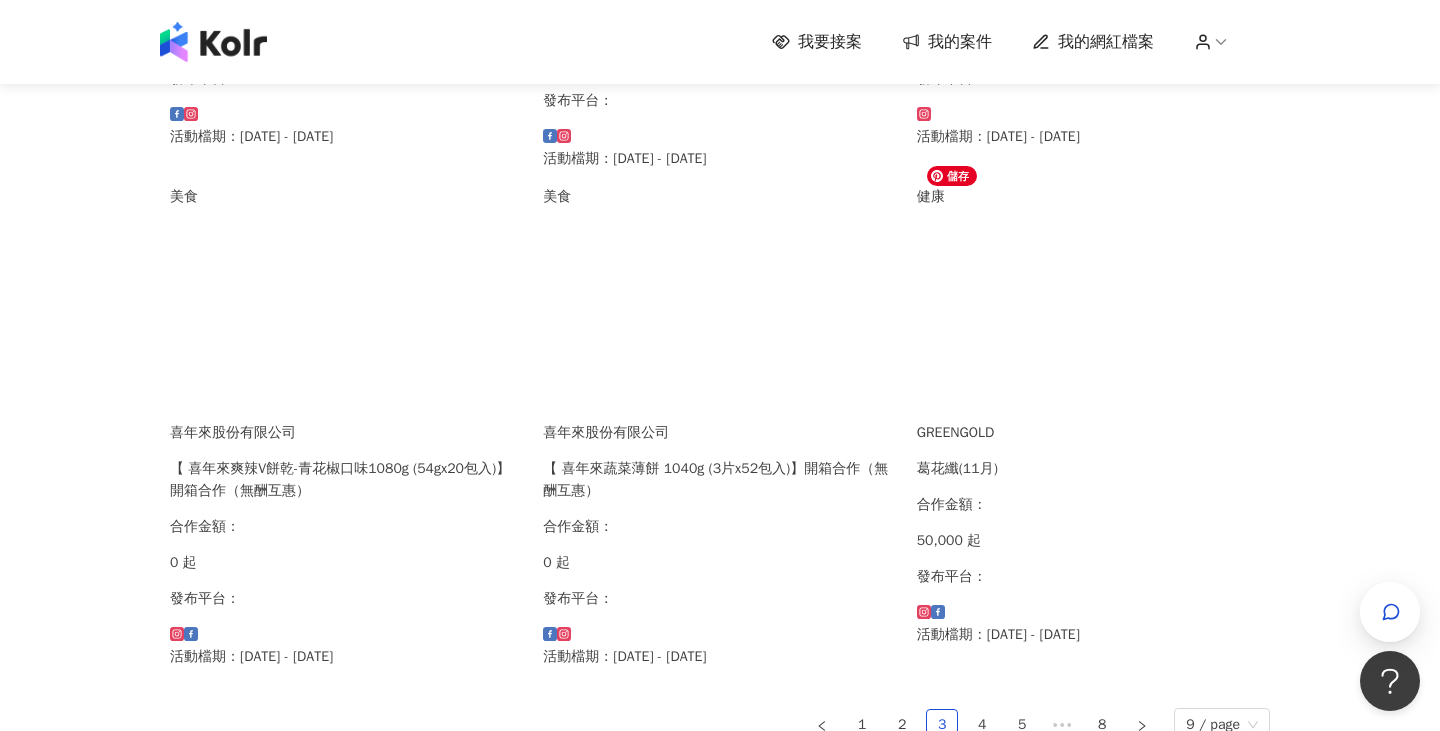 scroll, scrollTop: 1119, scrollLeft: 0, axis: vertical 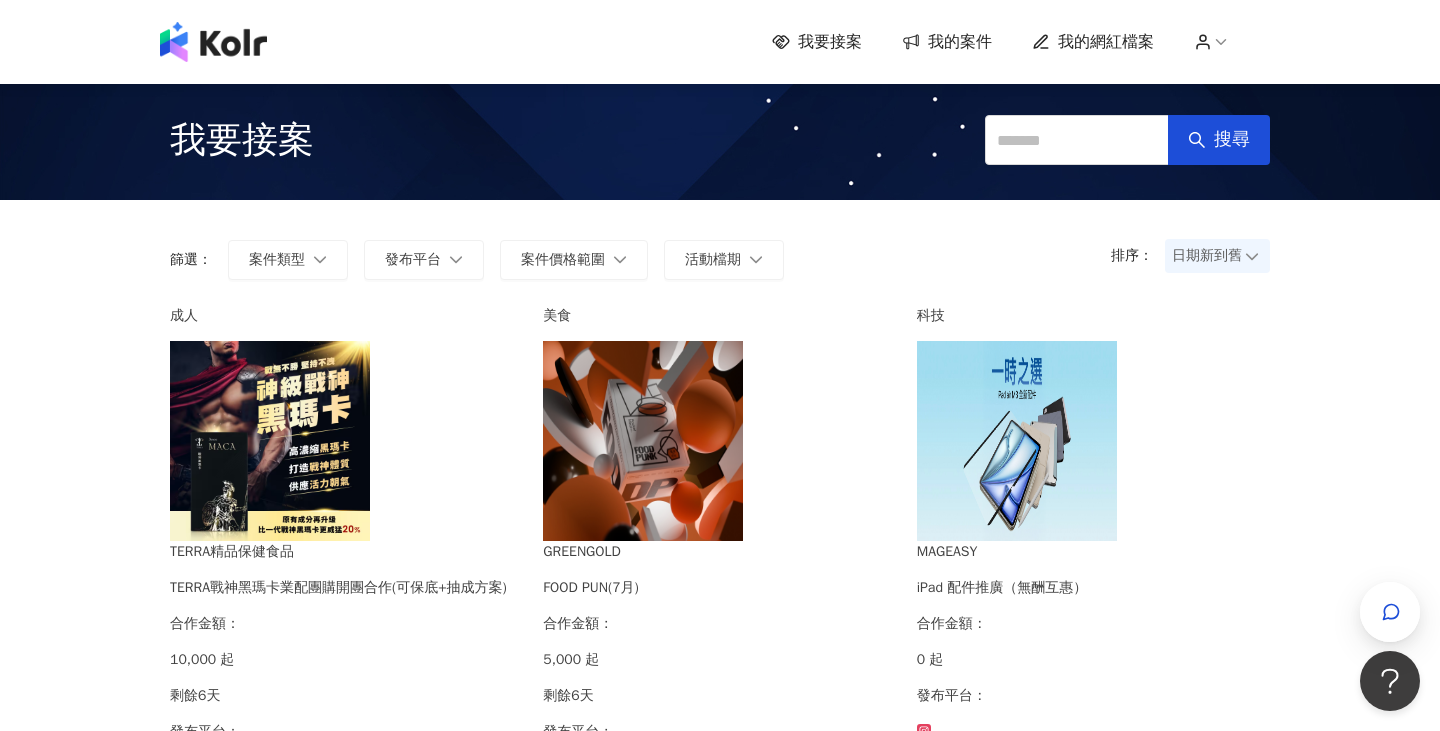 click on "我的案件" at bounding box center [960, 42] 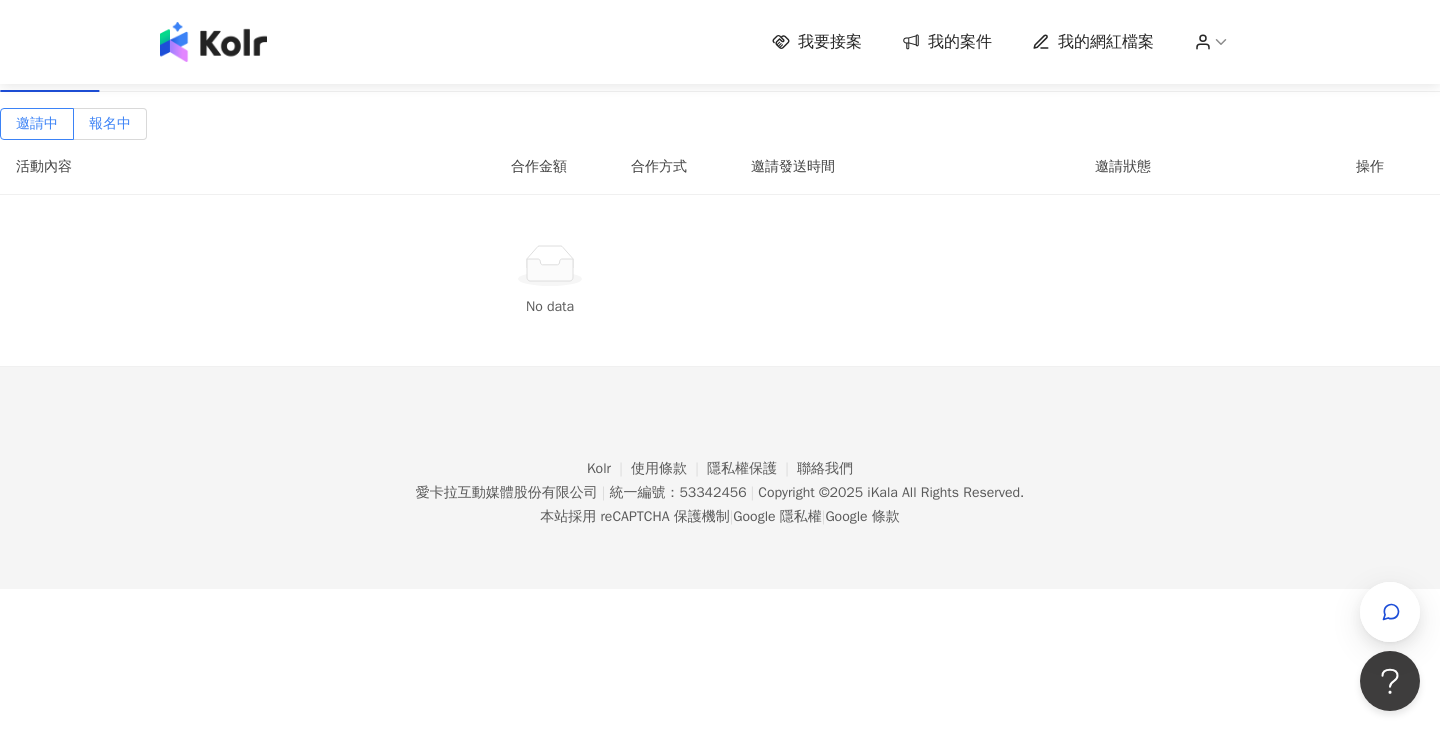 click on "報名中" at bounding box center [110, 123] 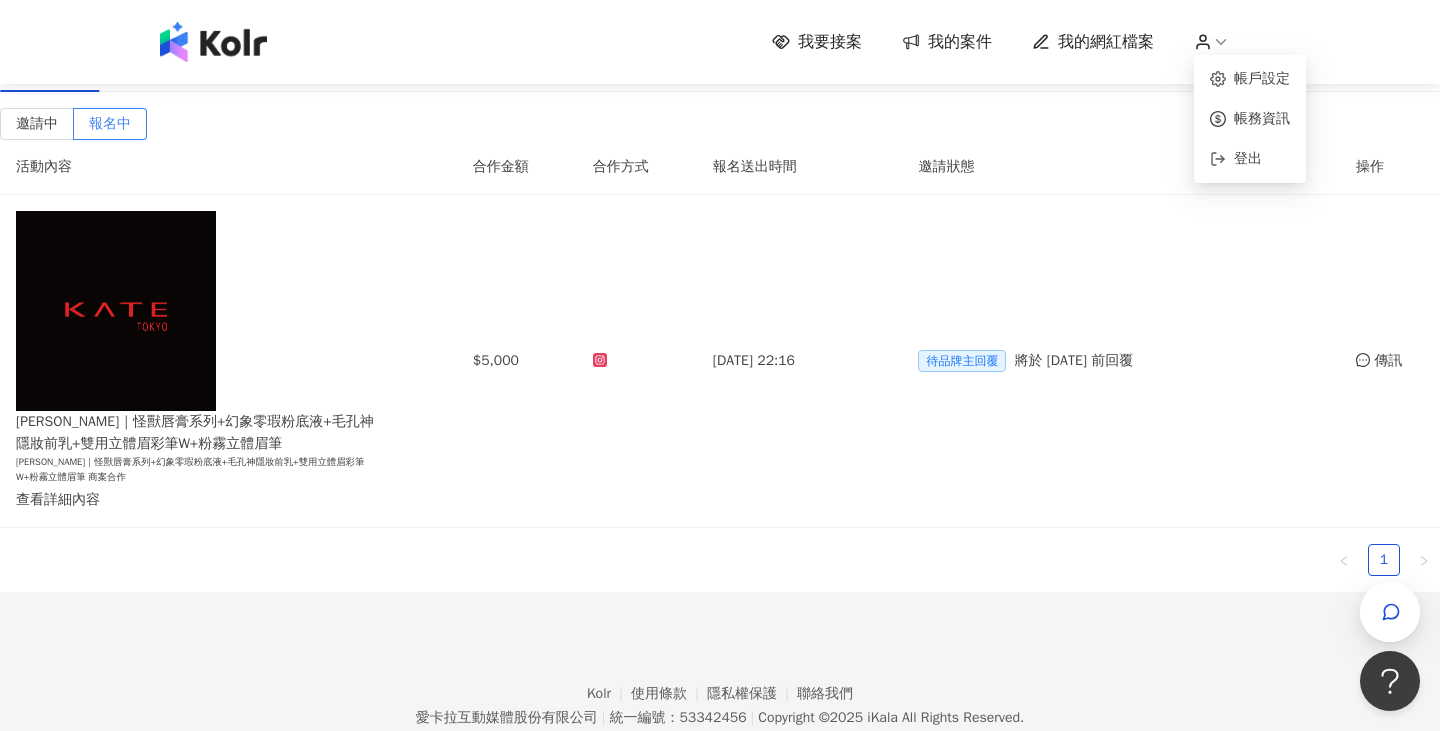 click 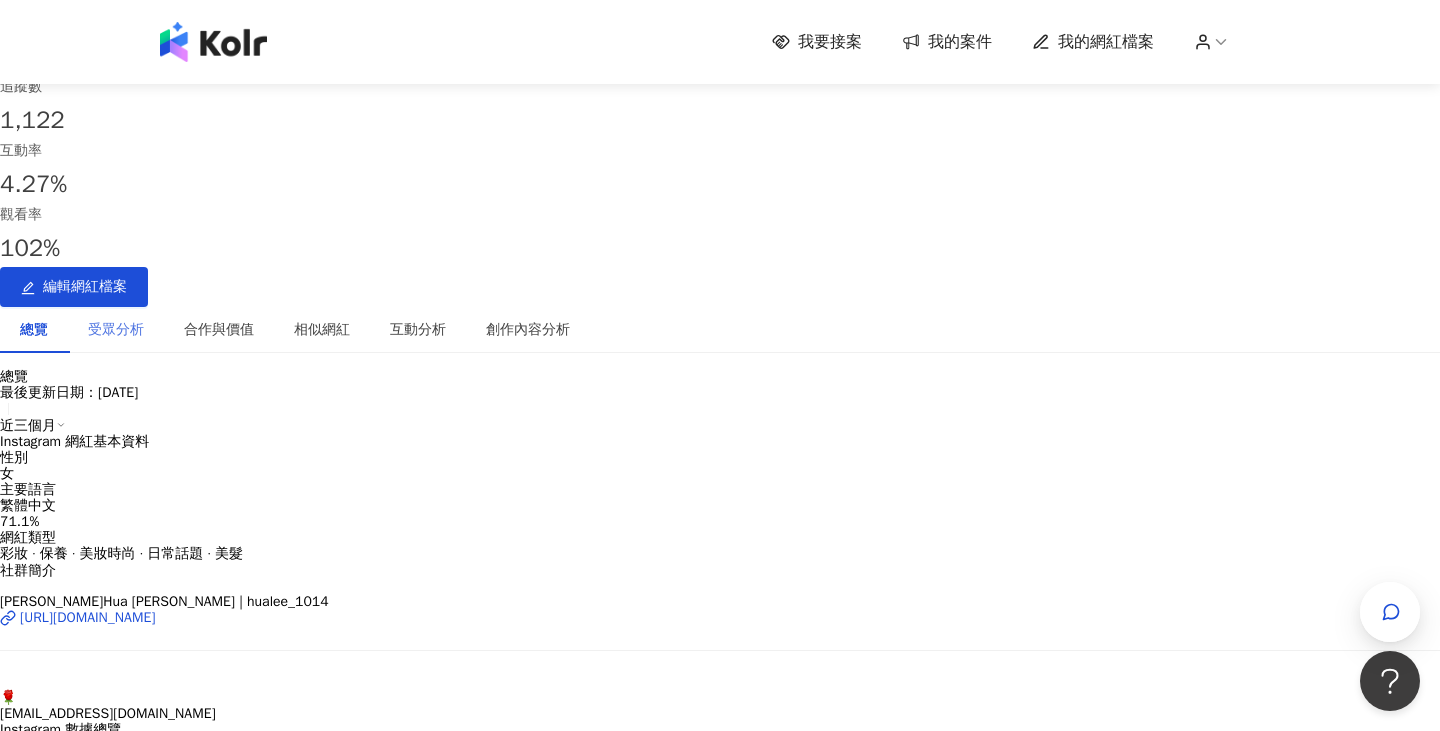 scroll, scrollTop: 60, scrollLeft: 0, axis: vertical 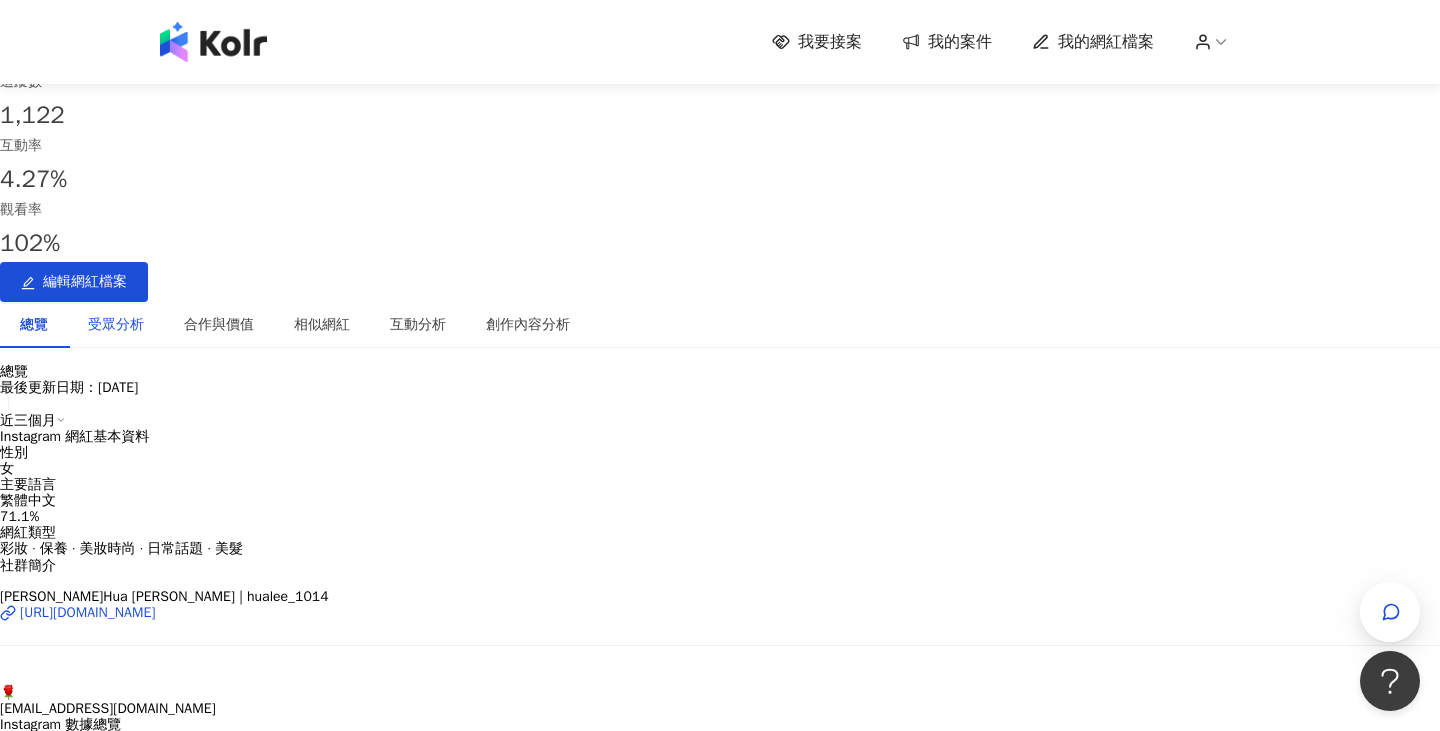 click on "受眾分析" at bounding box center (116, 325) 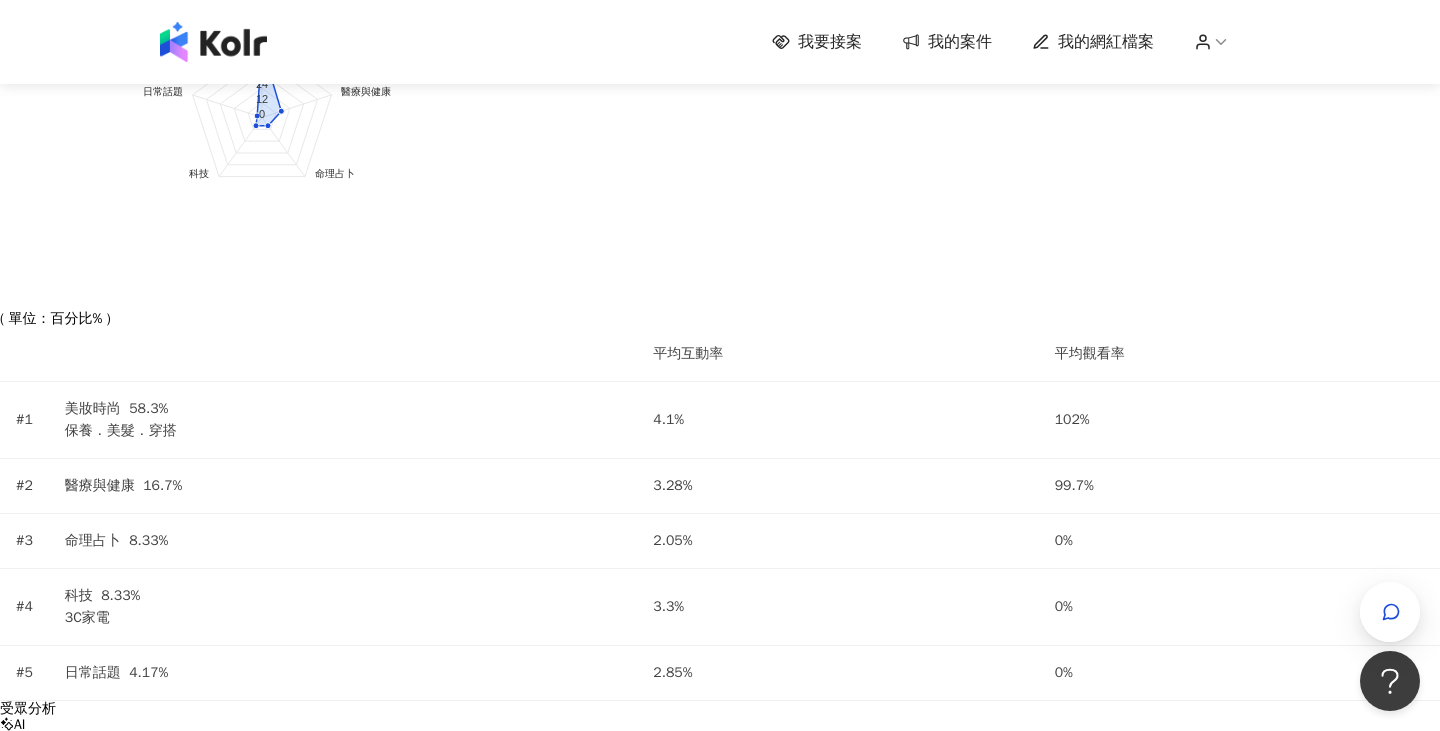 scroll, scrollTop: 949, scrollLeft: 0, axis: vertical 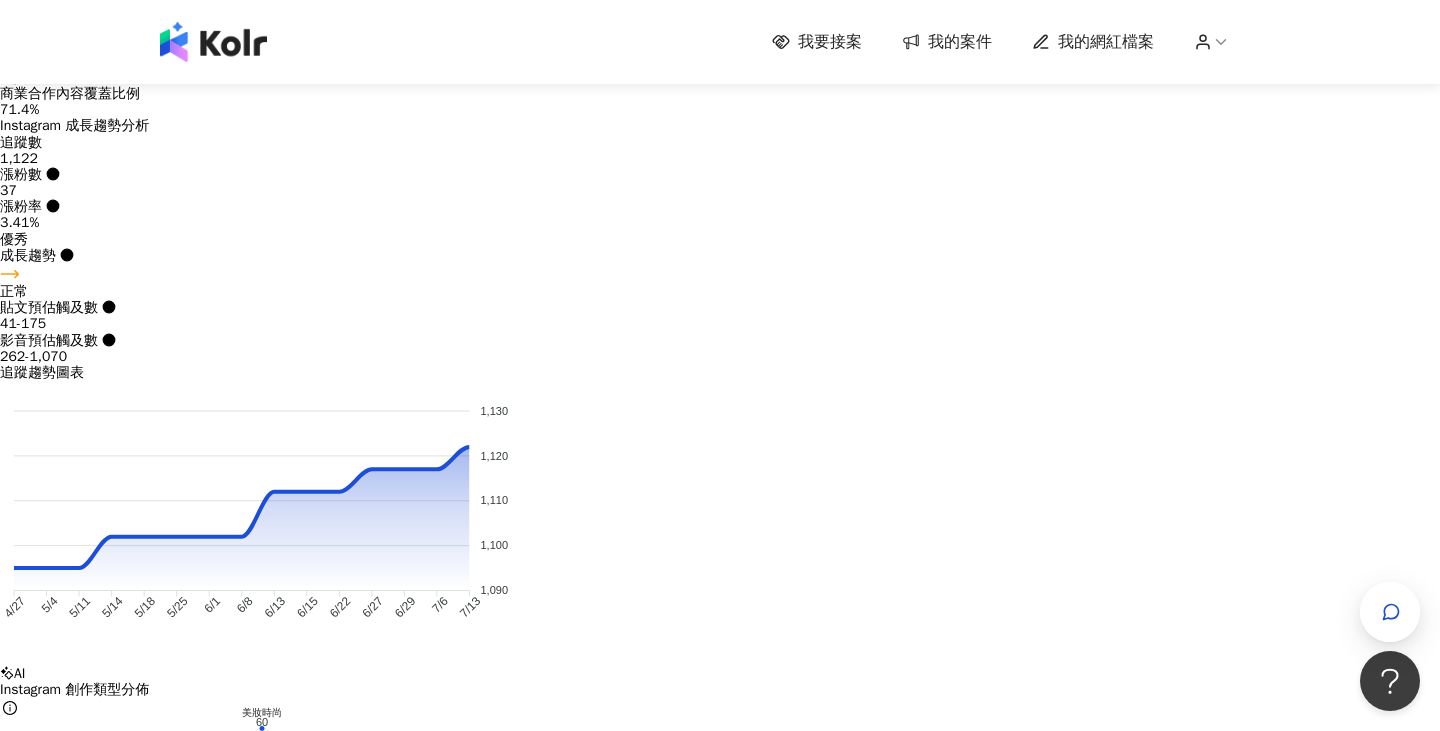 click on "合作與價值" at bounding box center [271, -564] 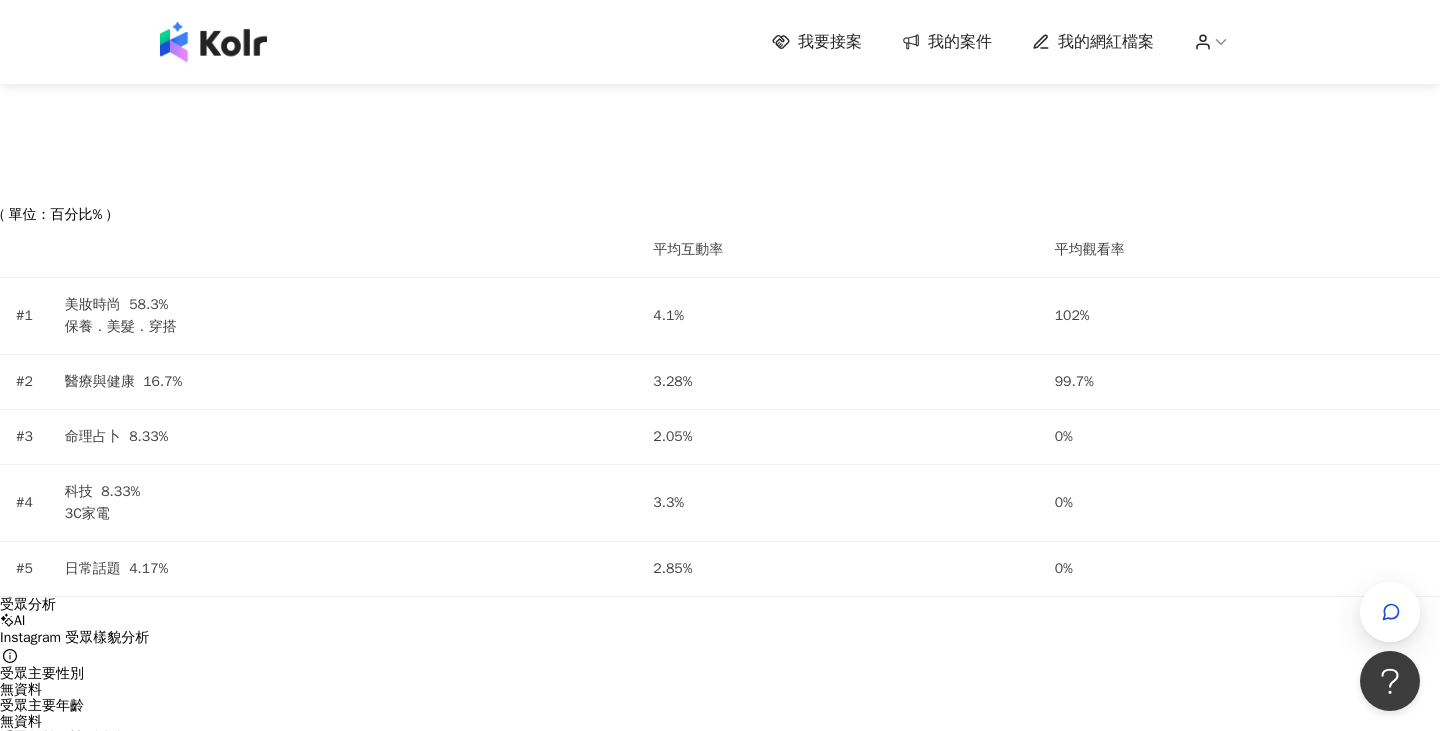 click on "相似網紅" at bounding box center (374, -1350) 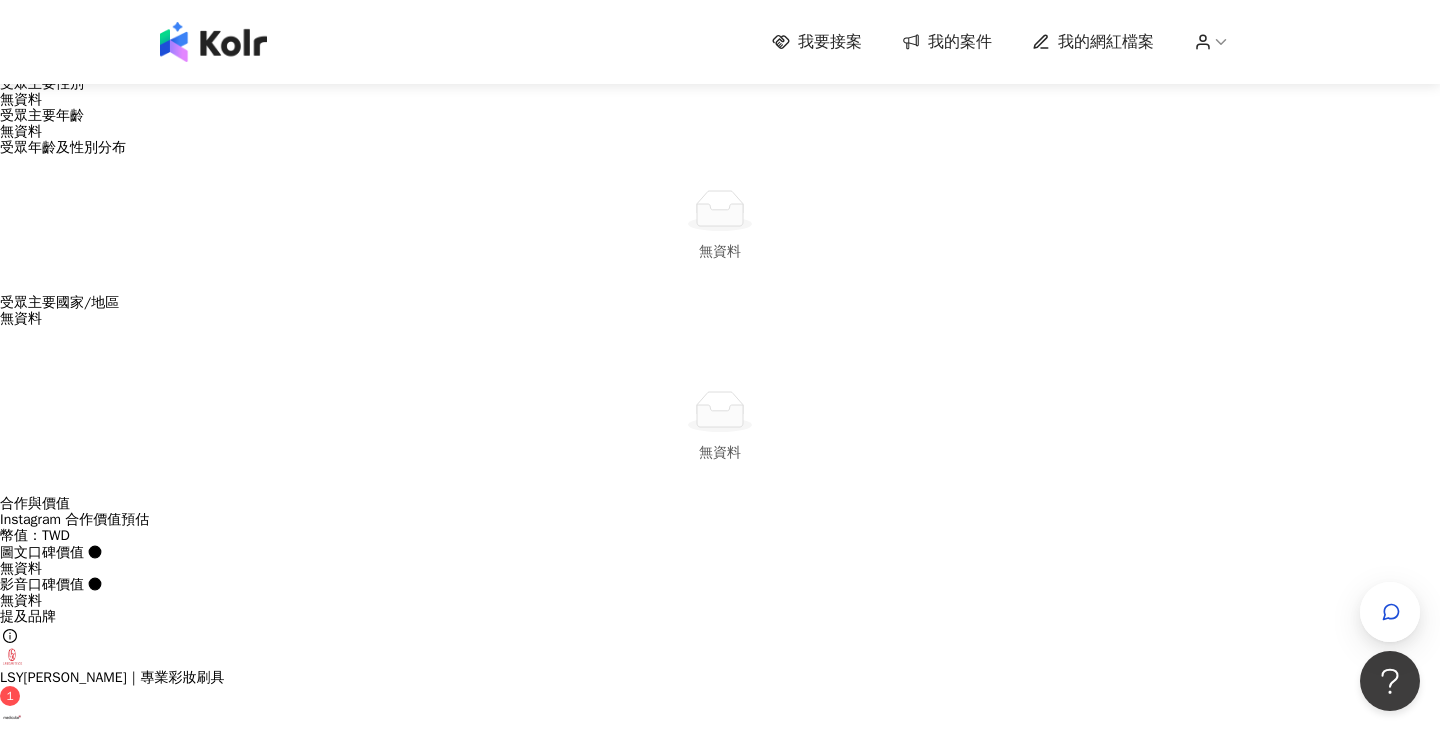 click on "互動分析" at bounding box center [470, -1940] 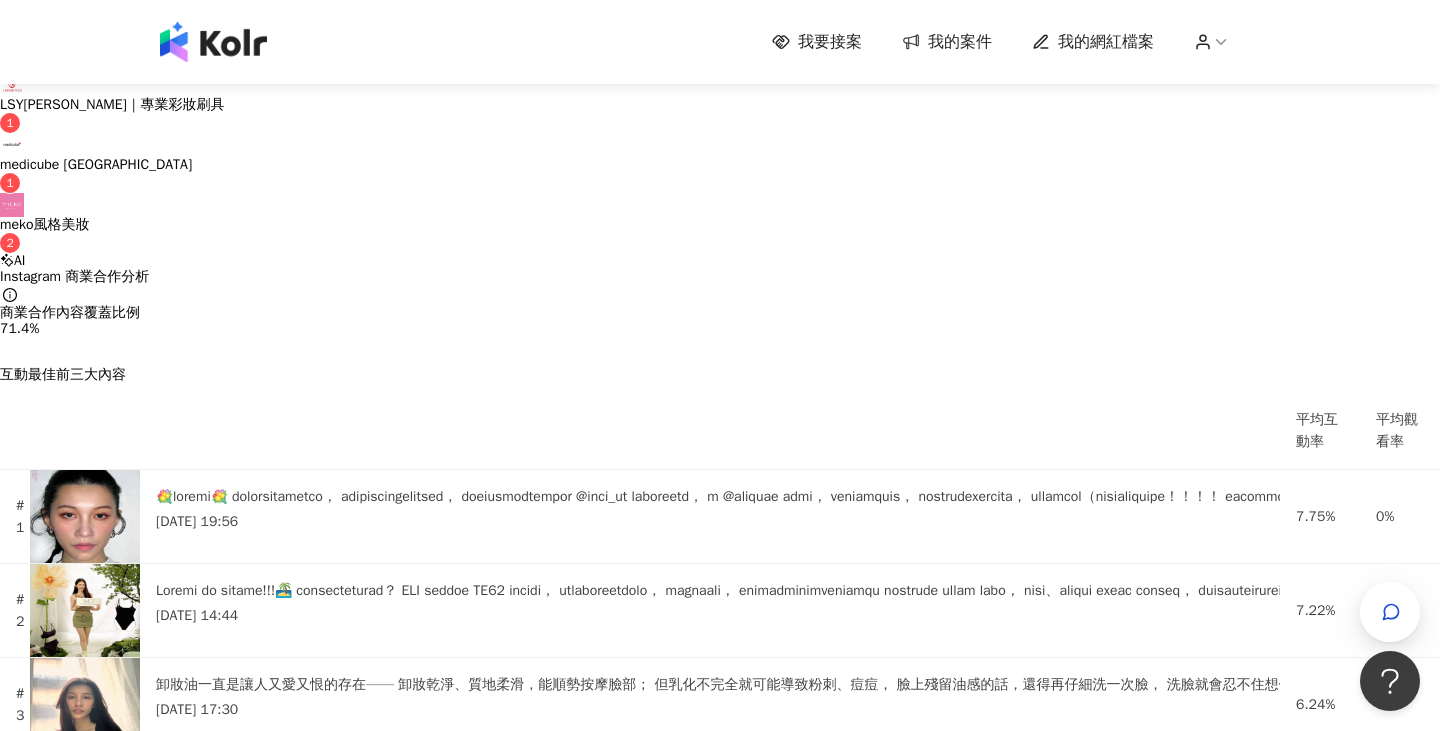 click on "創作內容分析" at bounding box center [580, -2513] 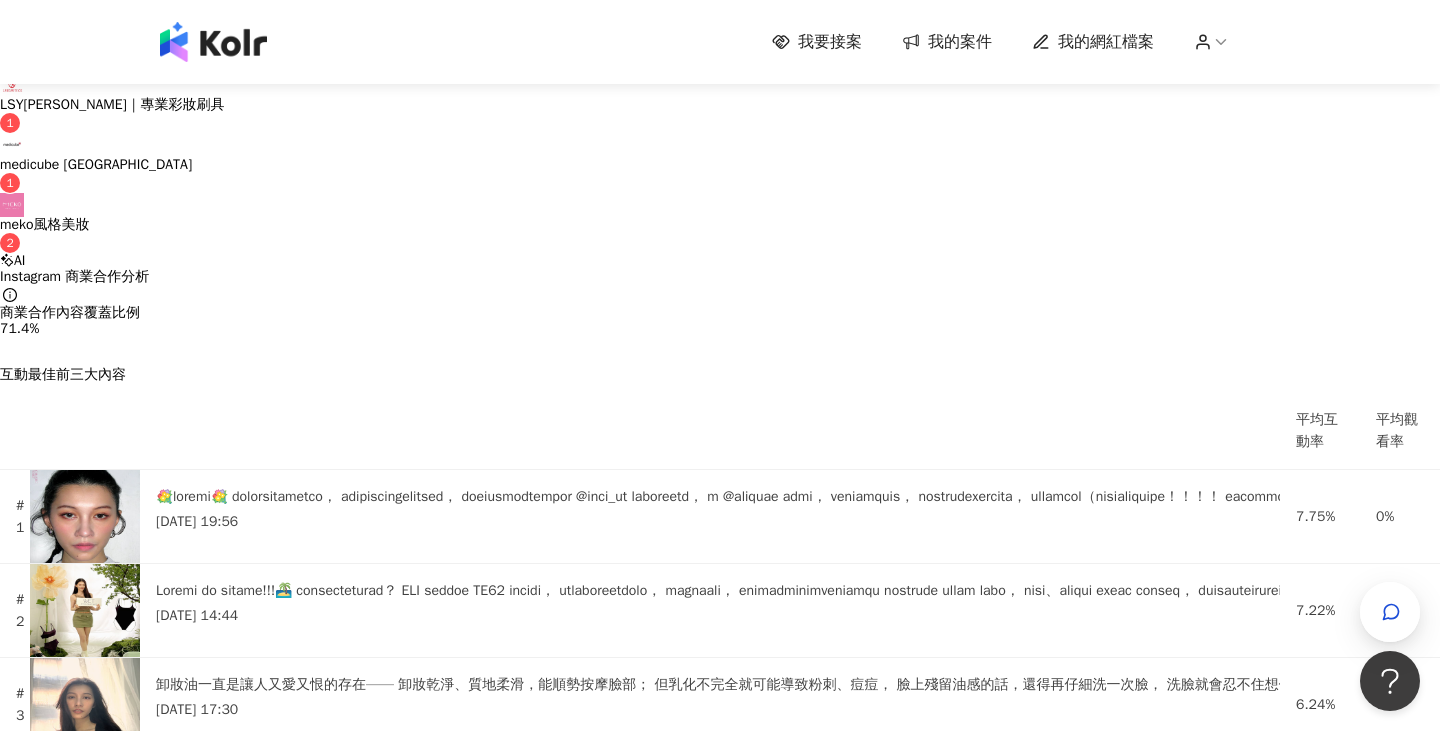 click on "創作內容分析" at bounding box center (580, -2513) 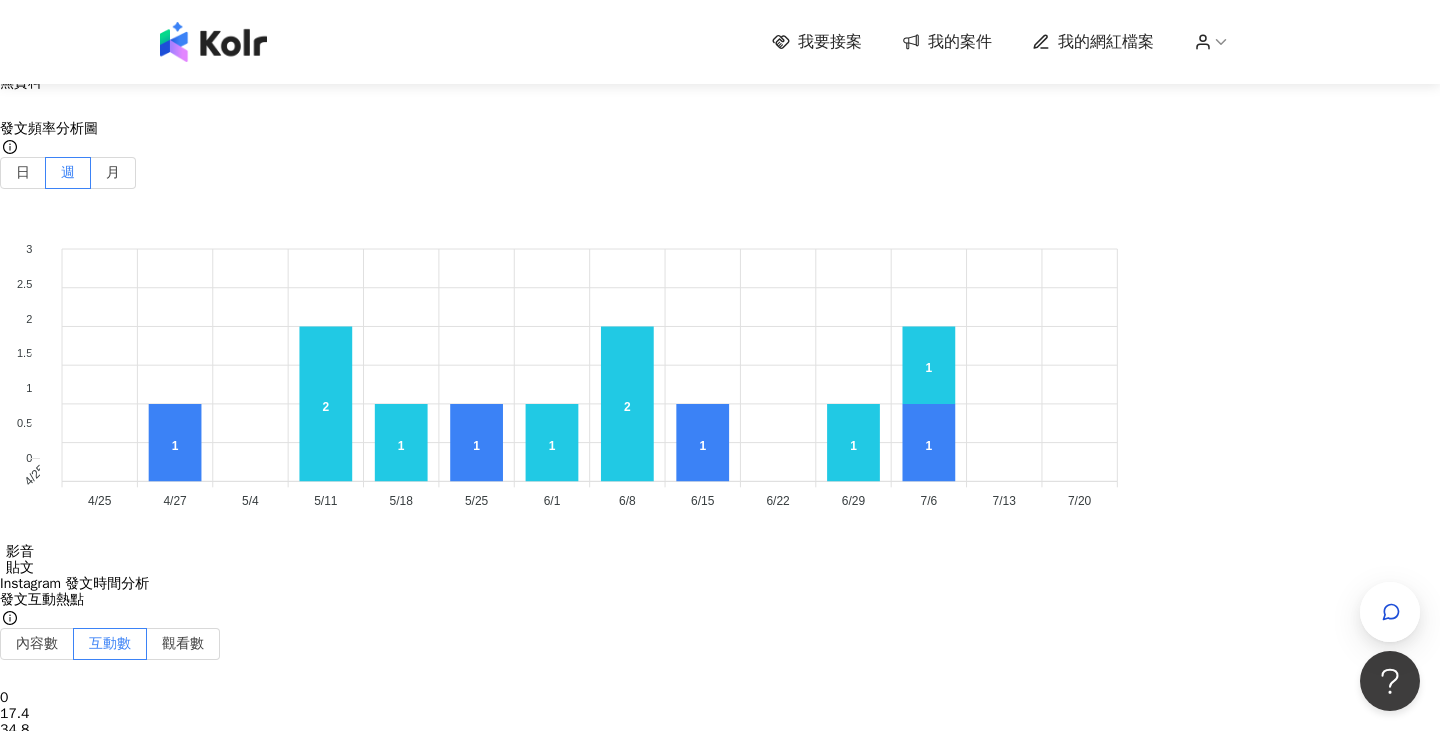 scroll, scrollTop: 6055, scrollLeft: 0, axis: vertical 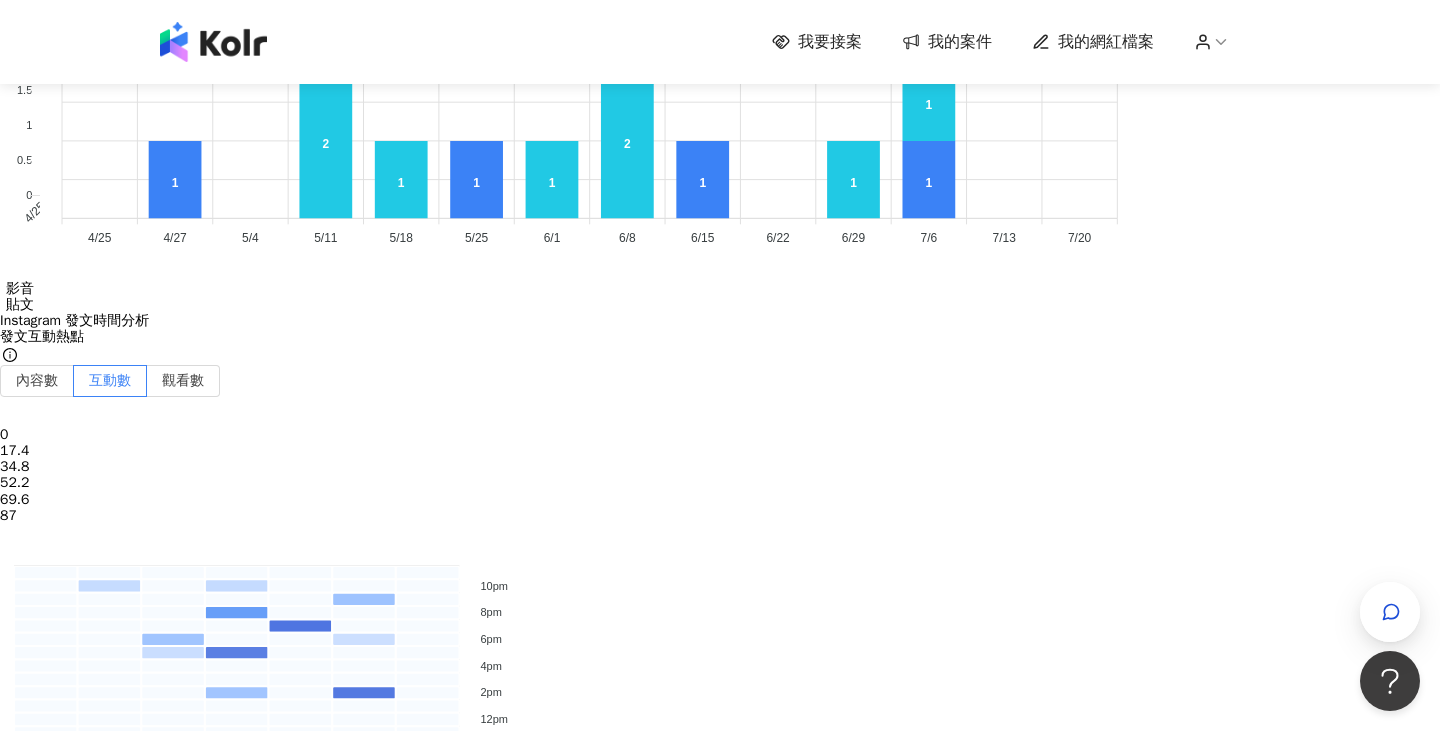 click on "看更多創作內容" at bounding box center (720, 7830) 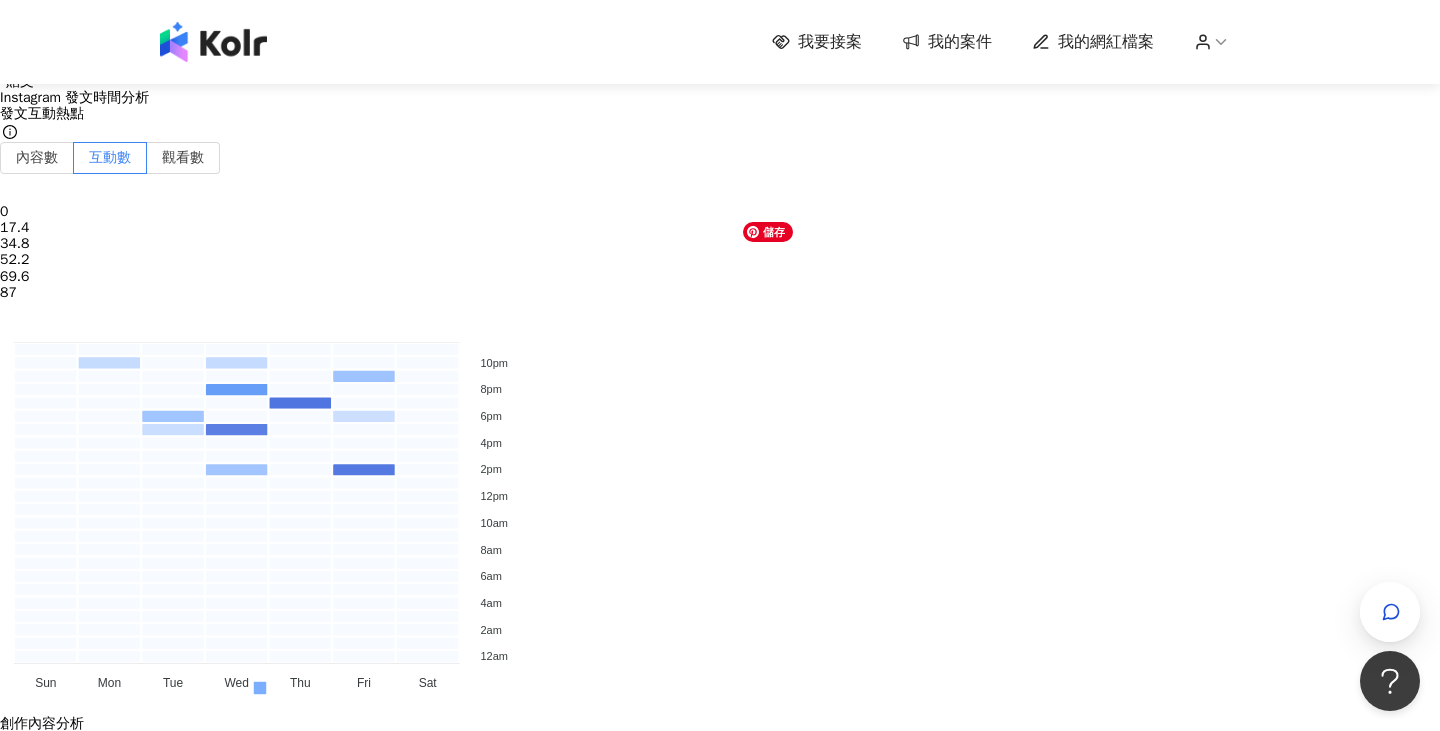 scroll, scrollTop: 6276, scrollLeft: 0, axis: vertical 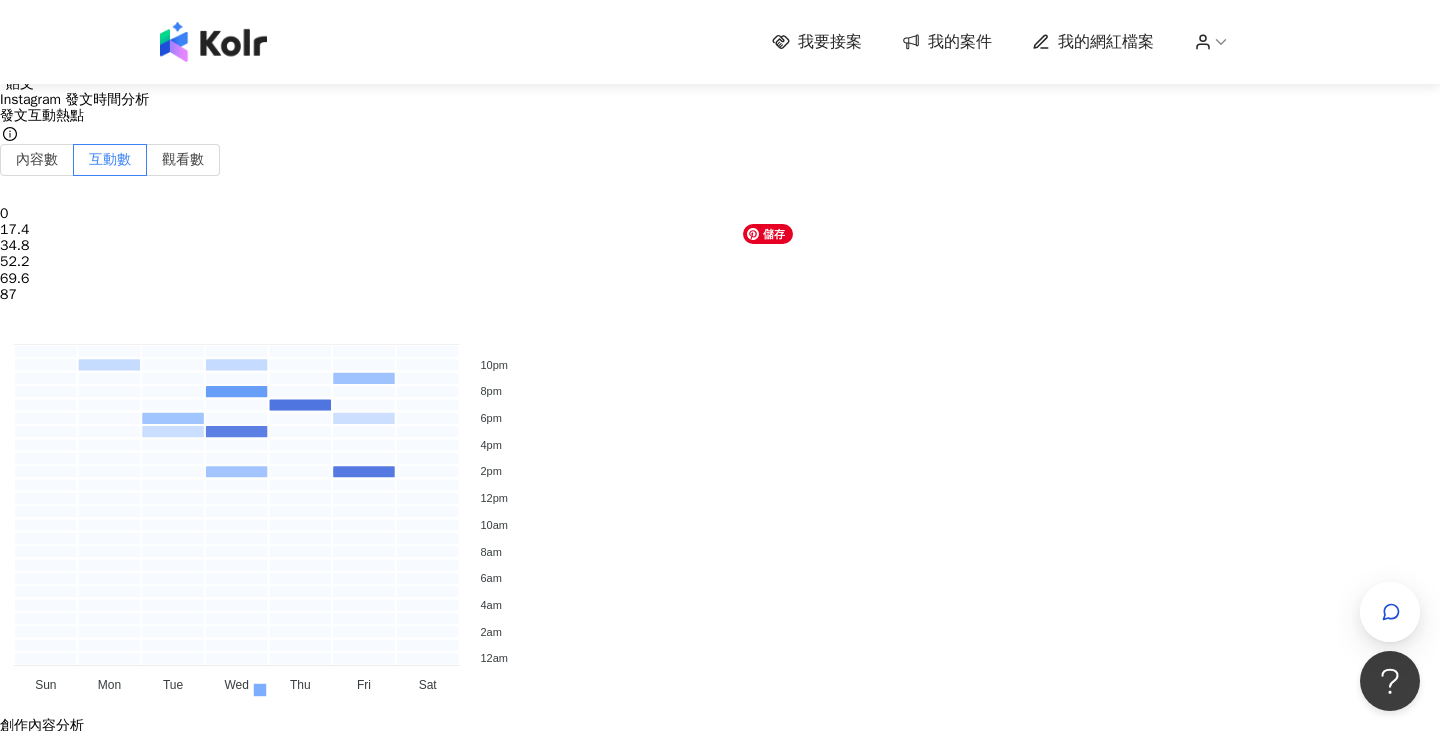 click at bounding box center [720, 8384] 